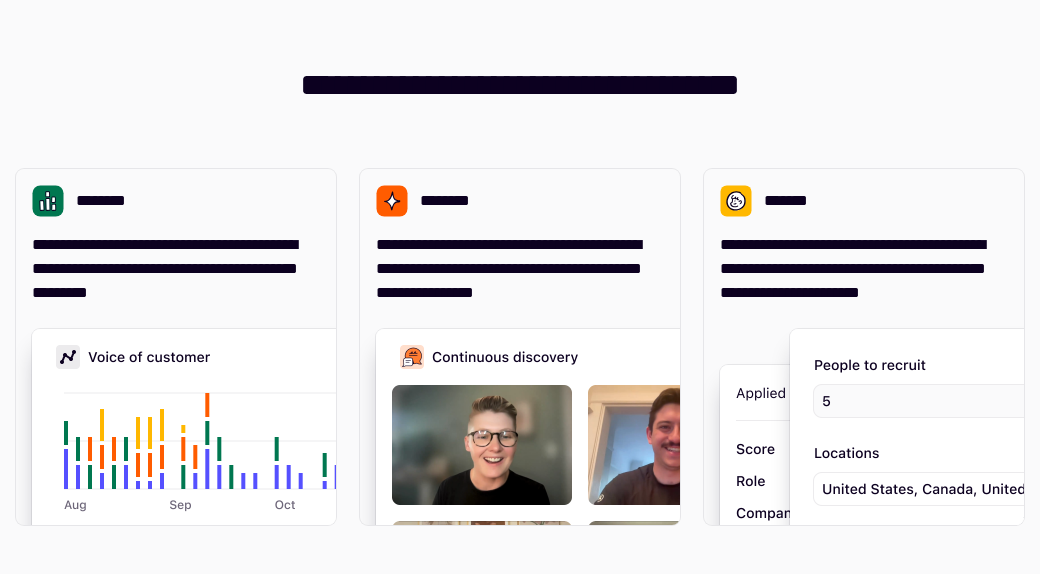 scroll, scrollTop: 0, scrollLeft: 0, axis: both 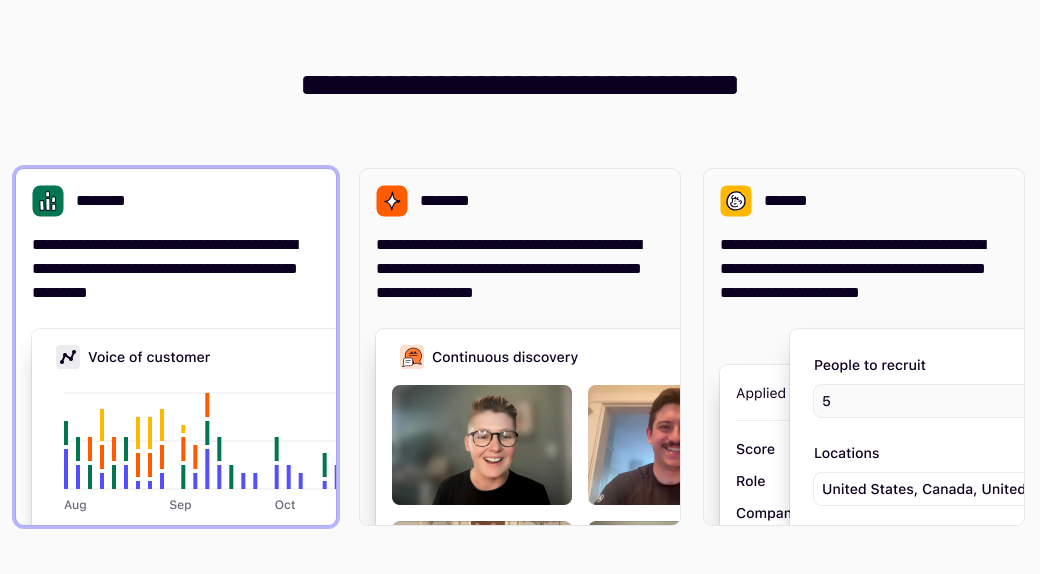 click on "**********" at bounding box center (176, 269) 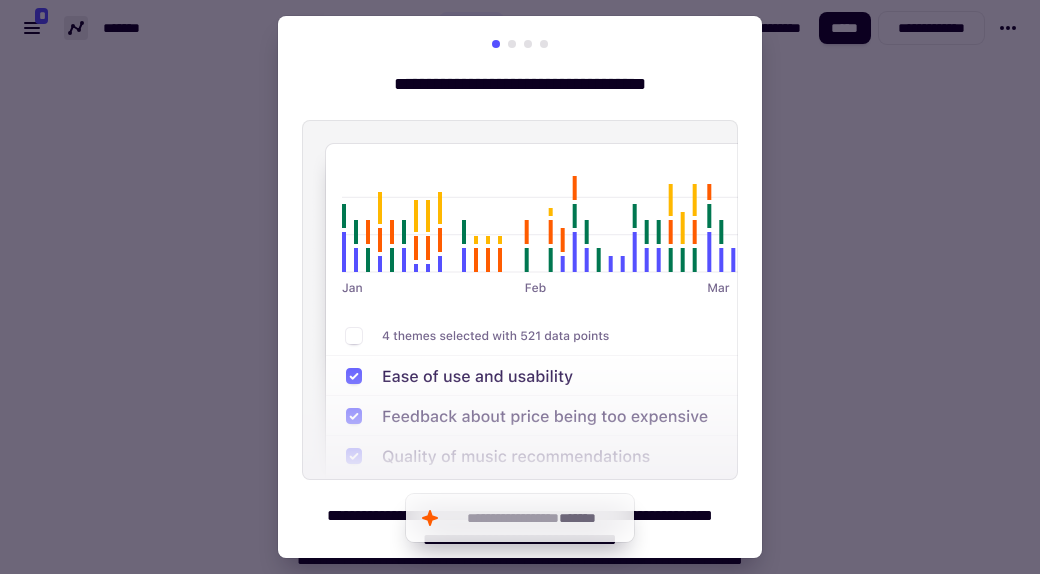 click at bounding box center (520, 287) 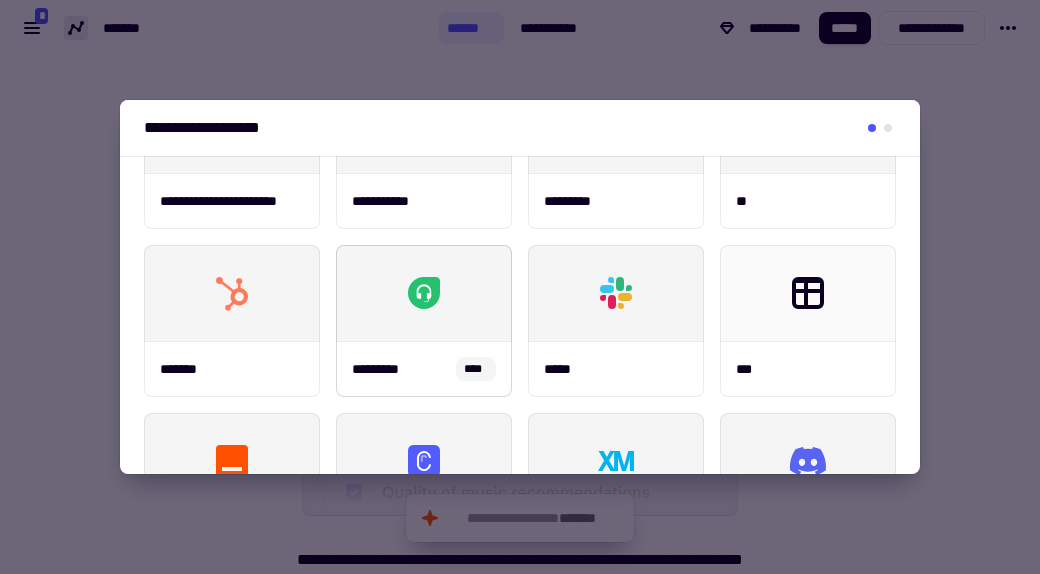 scroll, scrollTop: 400, scrollLeft: 0, axis: vertical 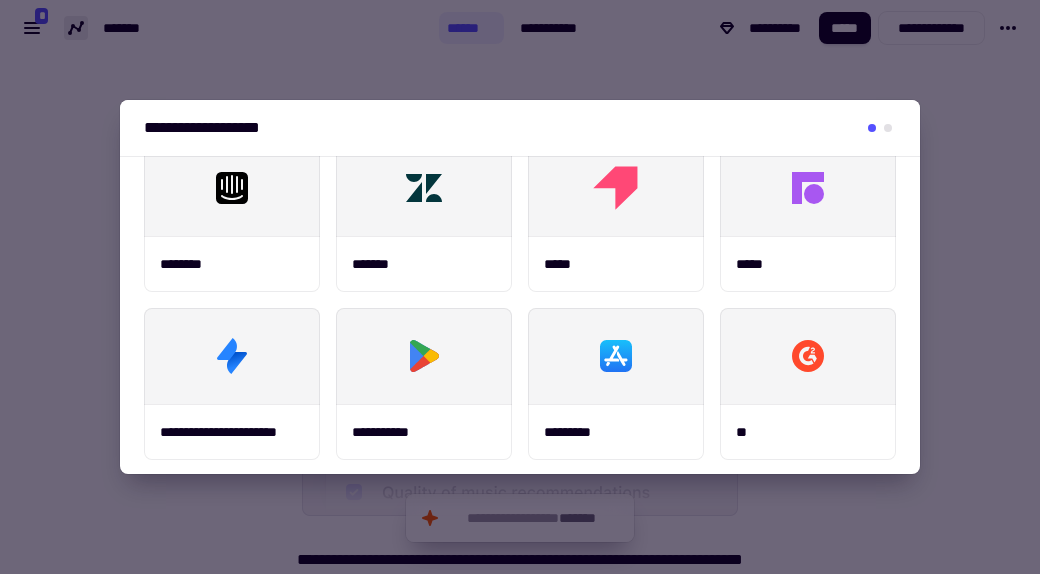 click at bounding box center [520, 287] 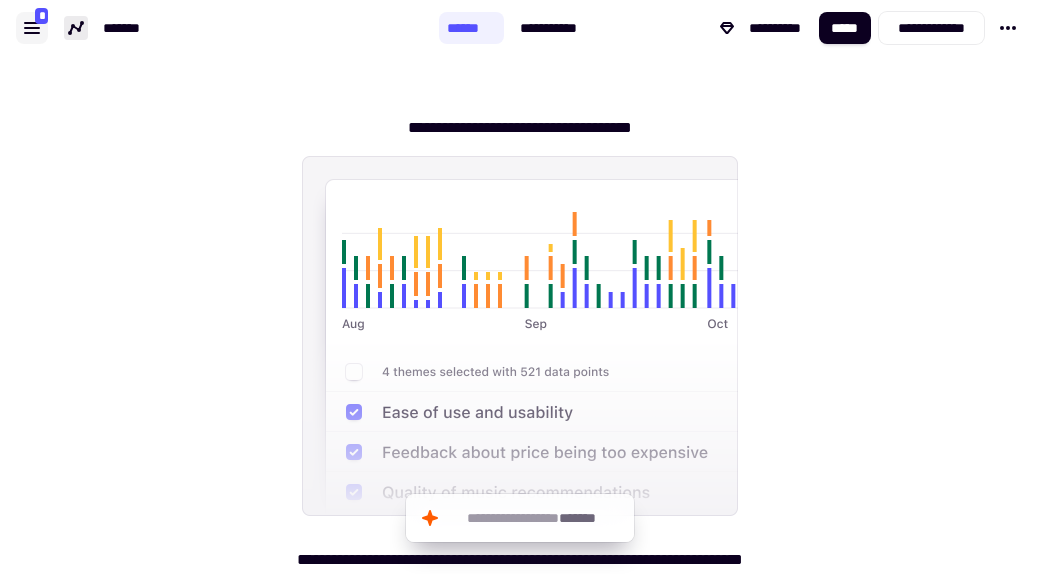 click 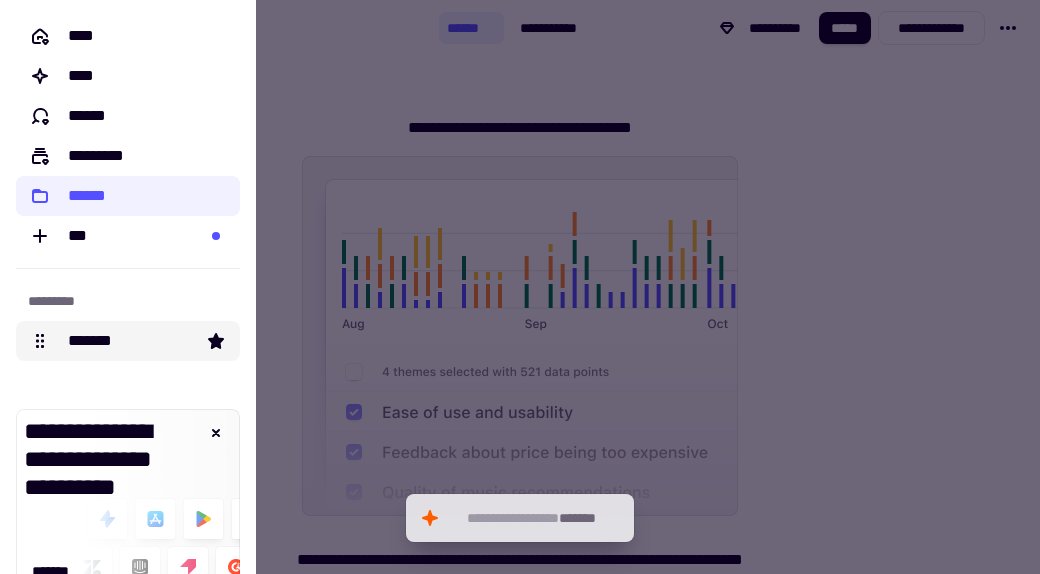 click on "*******" 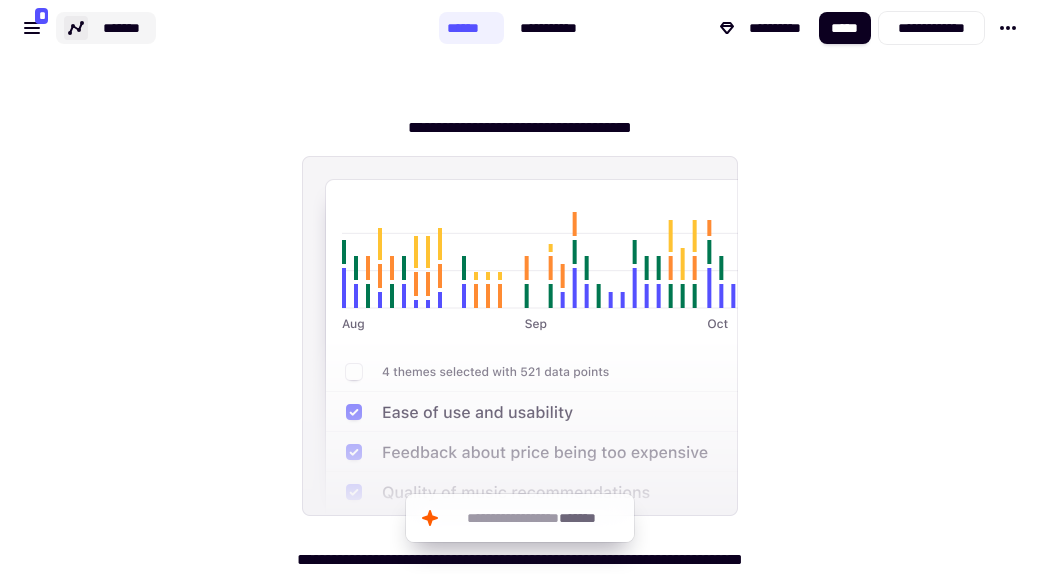 click on "*******" 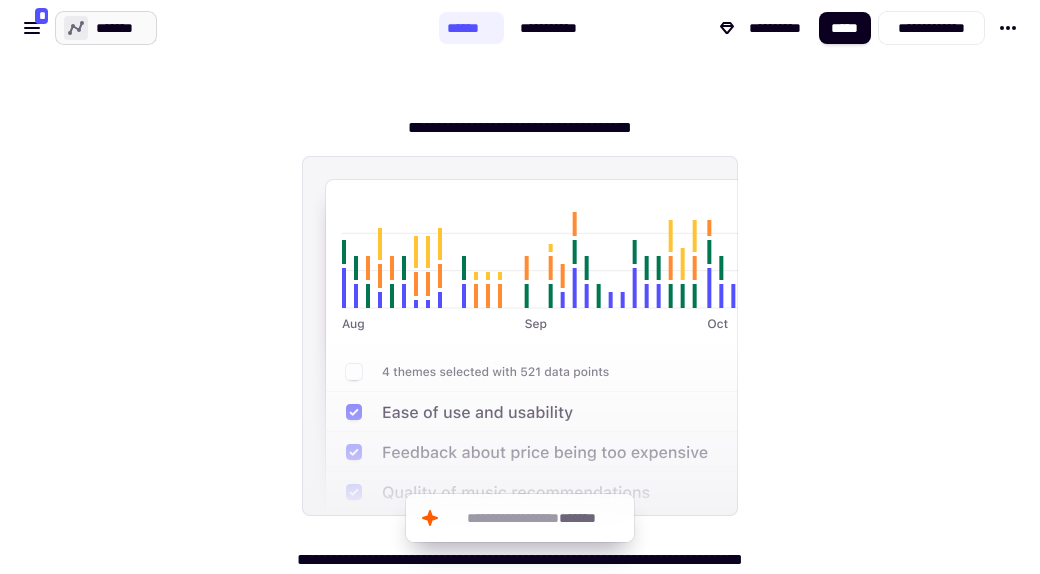 click on "*******" at bounding box center (106, 28) 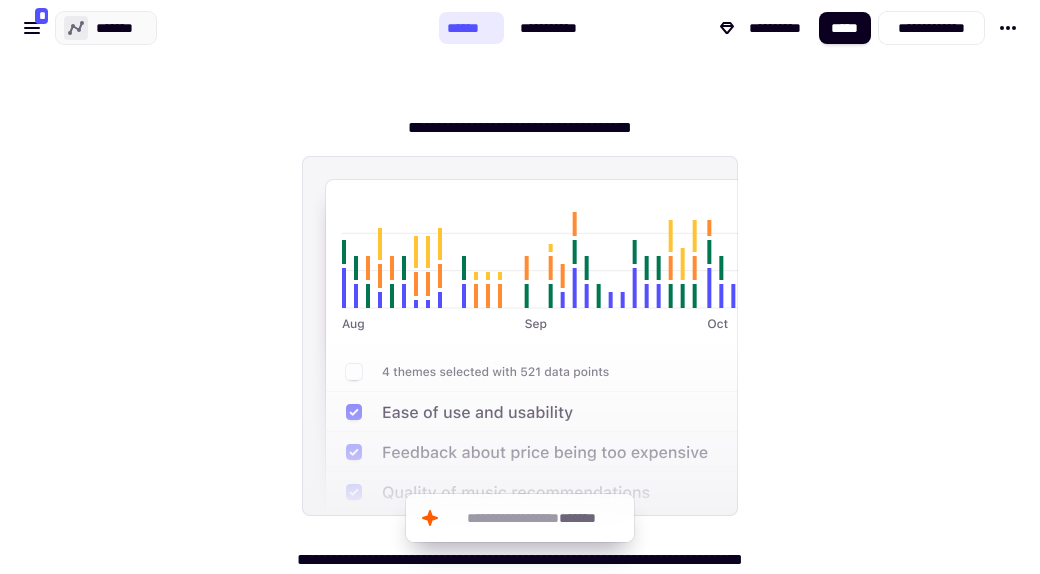 click on "******" 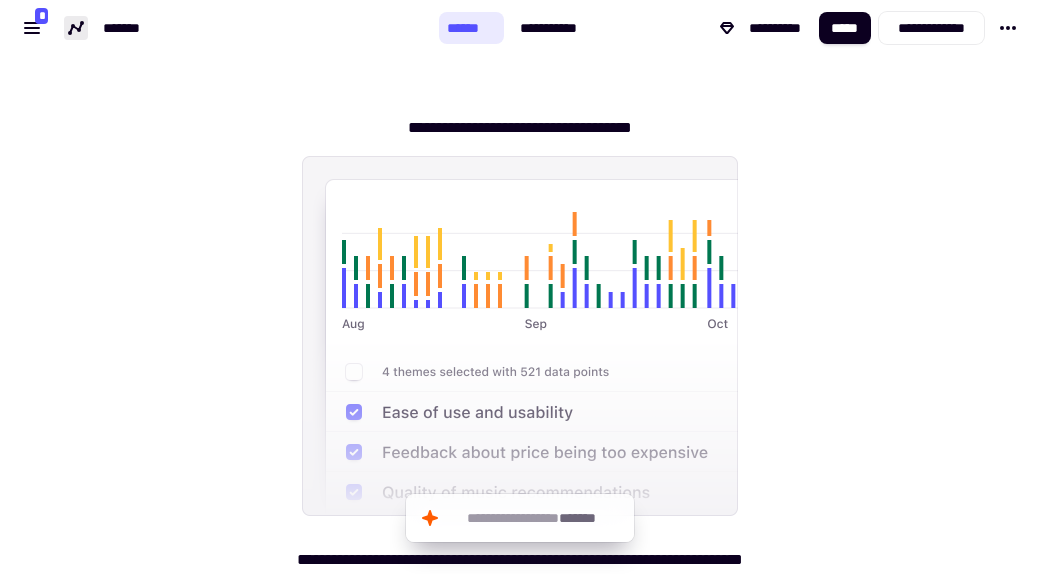 click on "******" 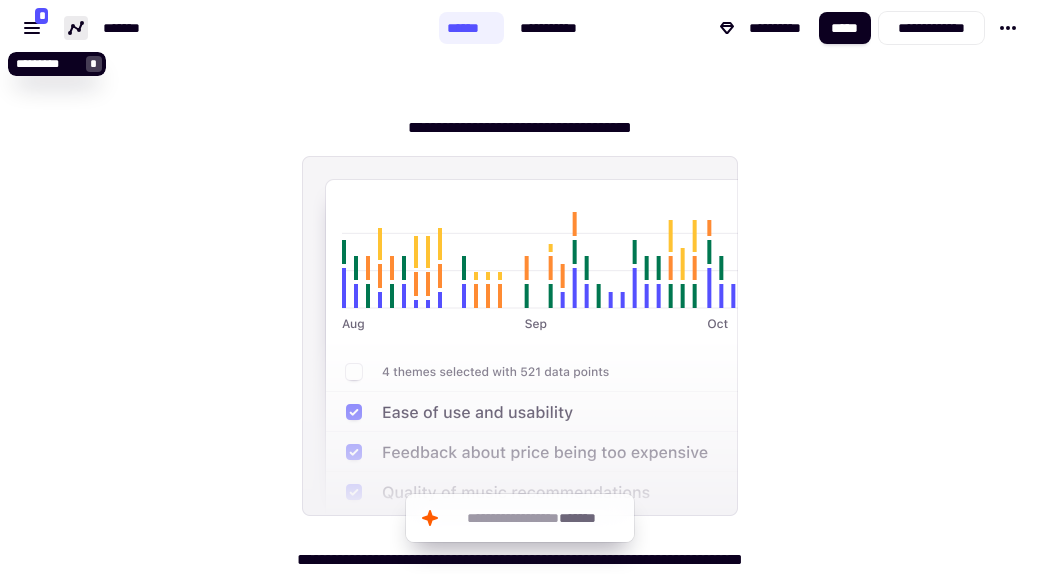 click on "**********" at bounding box center [219, 28] 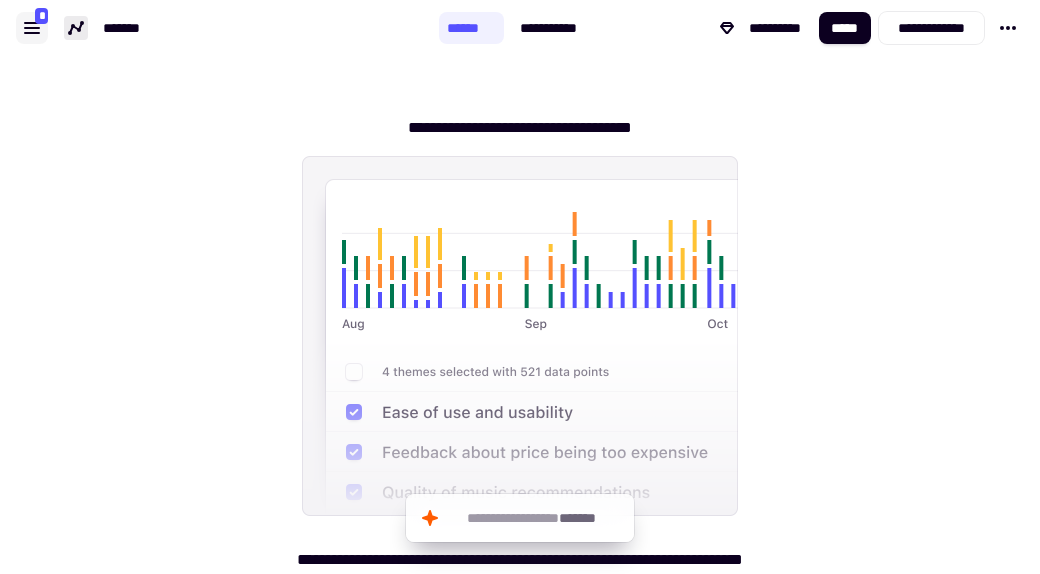 click 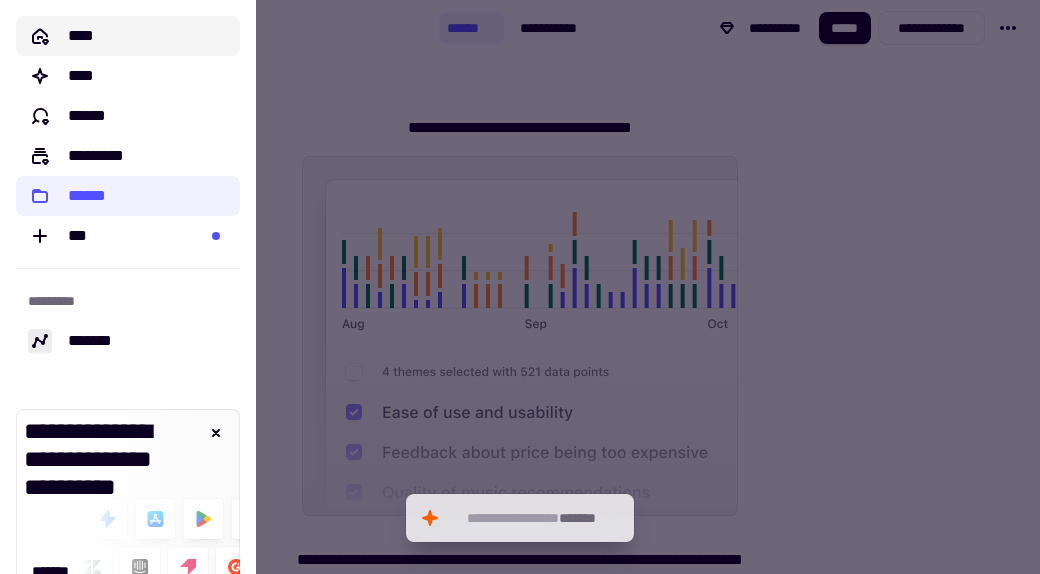 click on "****" 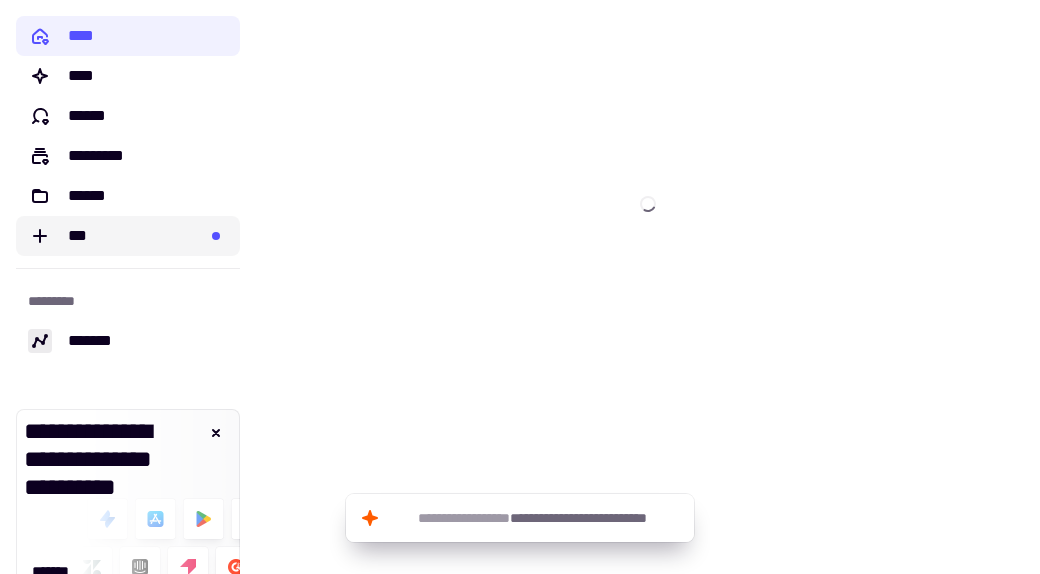 click on "***" 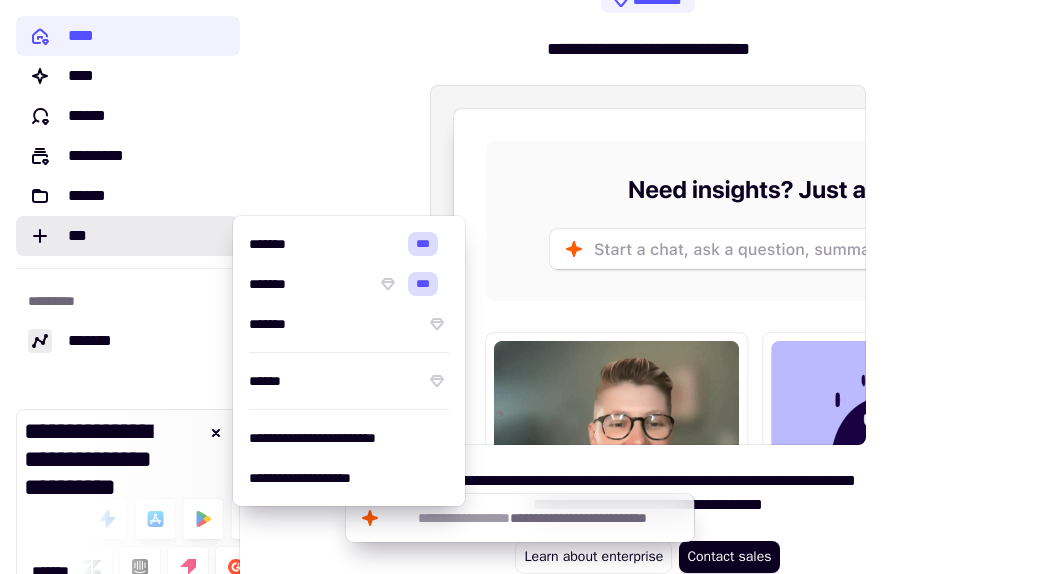scroll, scrollTop: 42, scrollLeft: 0, axis: vertical 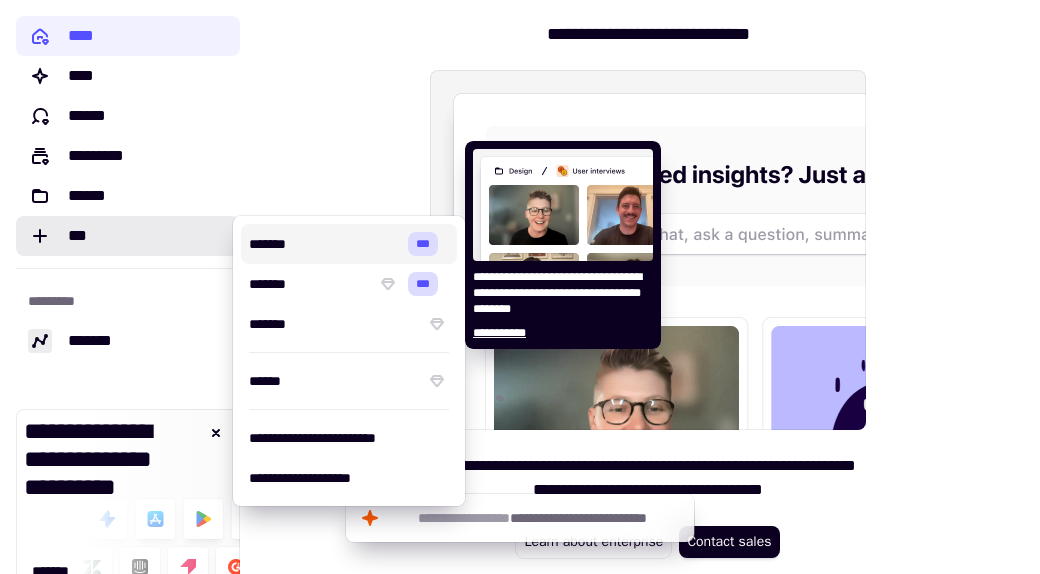 click on "*******" at bounding box center [324, 244] 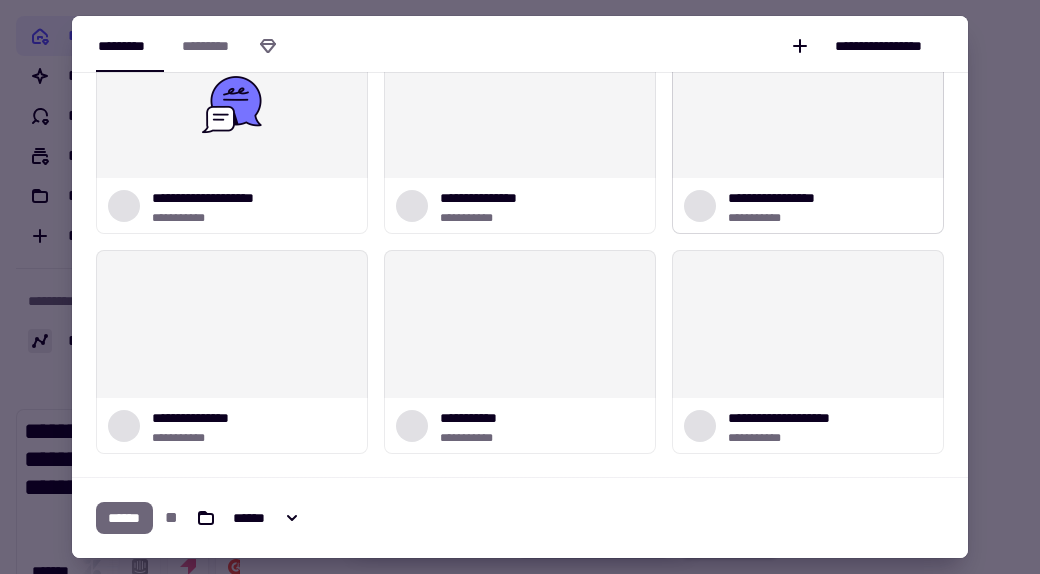 scroll, scrollTop: 200, scrollLeft: 0, axis: vertical 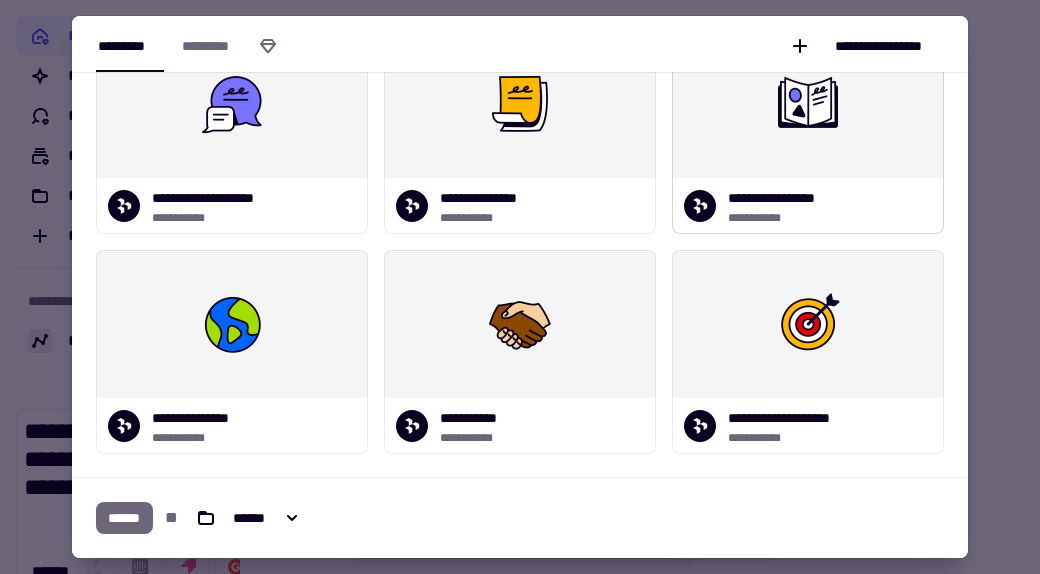 click at bounding box center [808, 104] 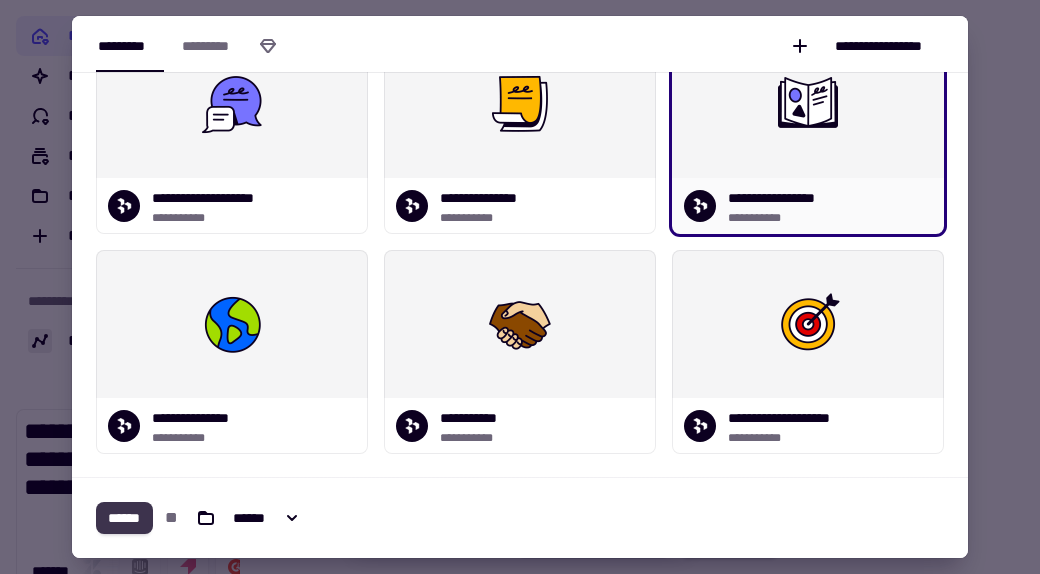 click on "******" 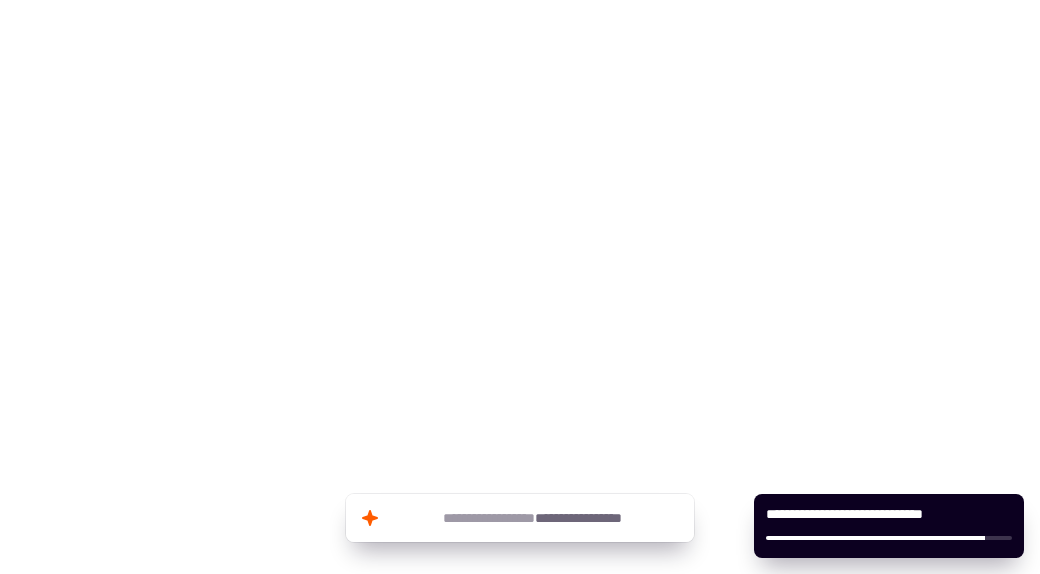 scroll, scrollTop: 0, scrollLeft: 0, axis: both 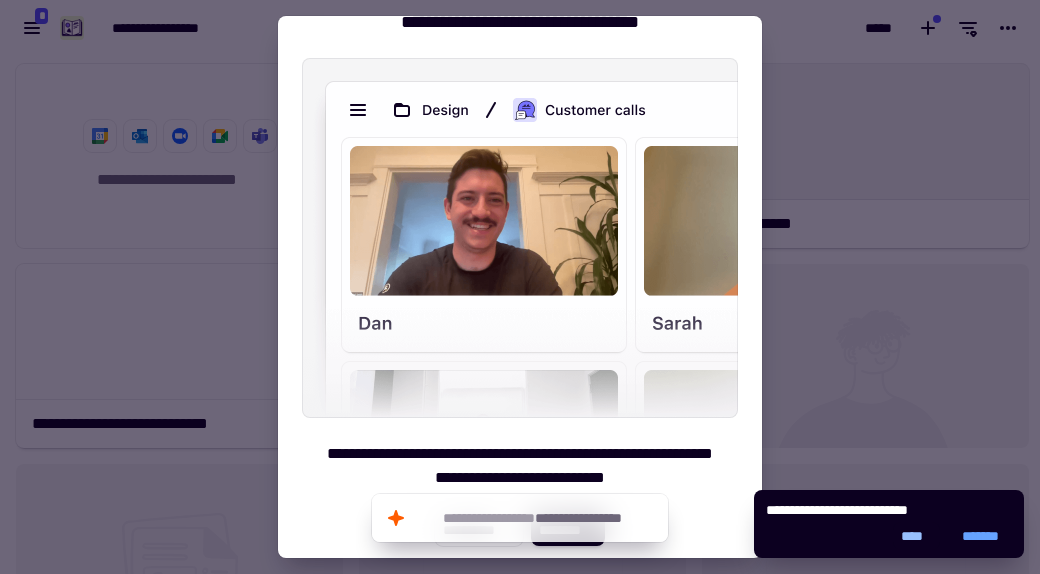 click on "****" 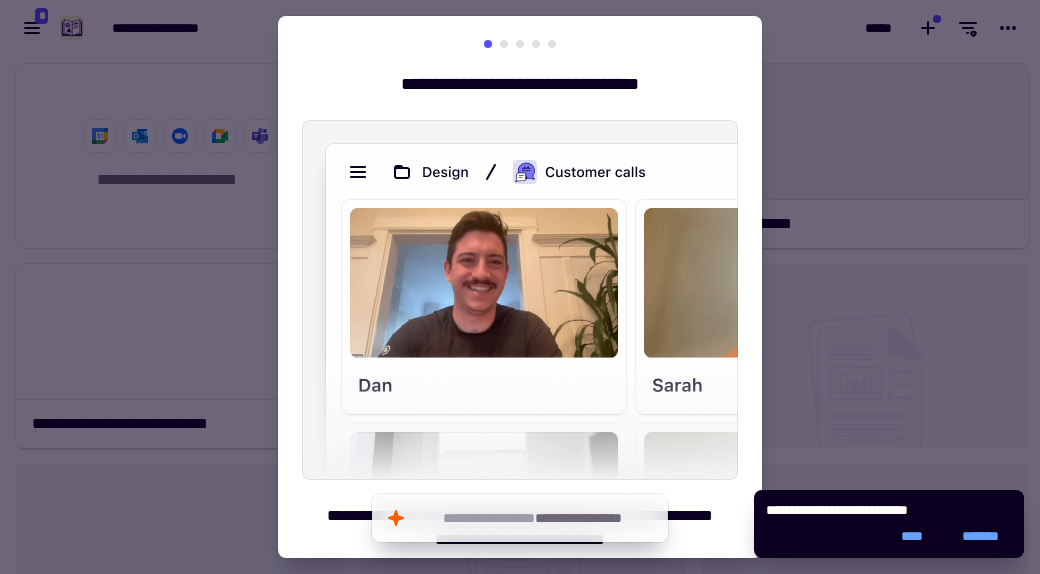 scroll, scrollTop: 16, scrollLeft: 16, axis: both 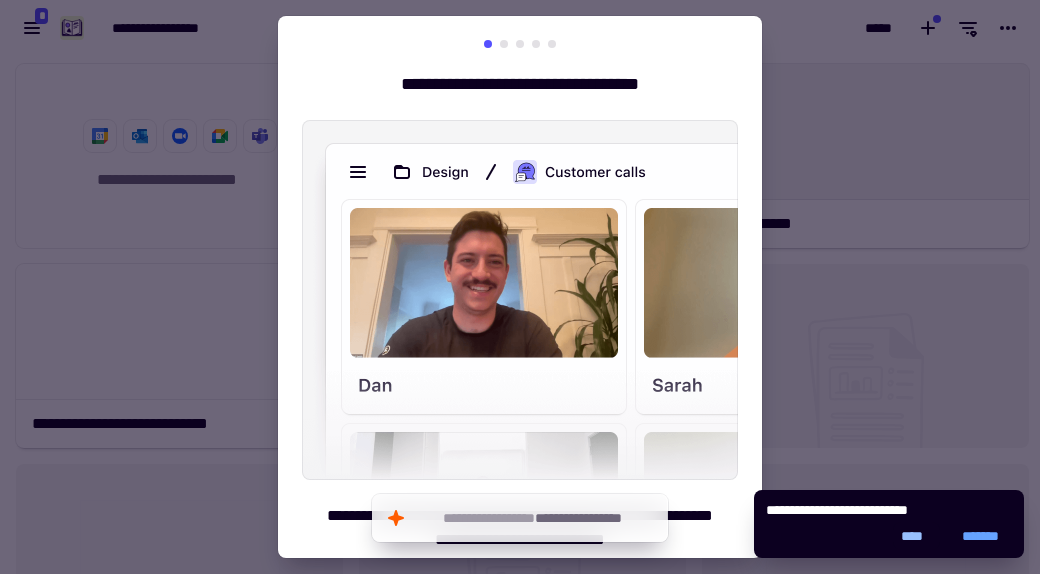 click on "****" 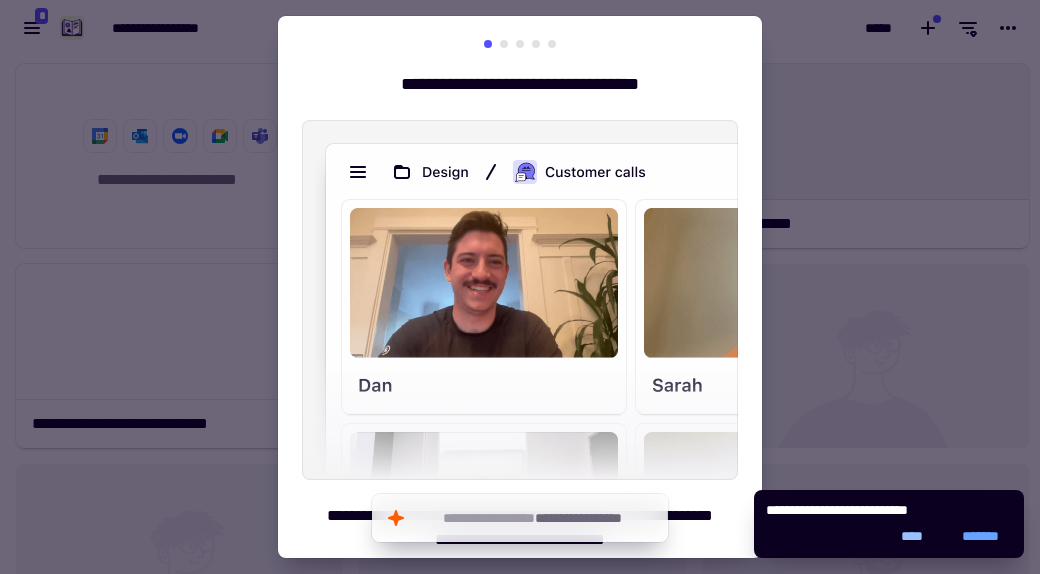 scroll, scrollTop: 16, scrollLeft: 16, axis: both 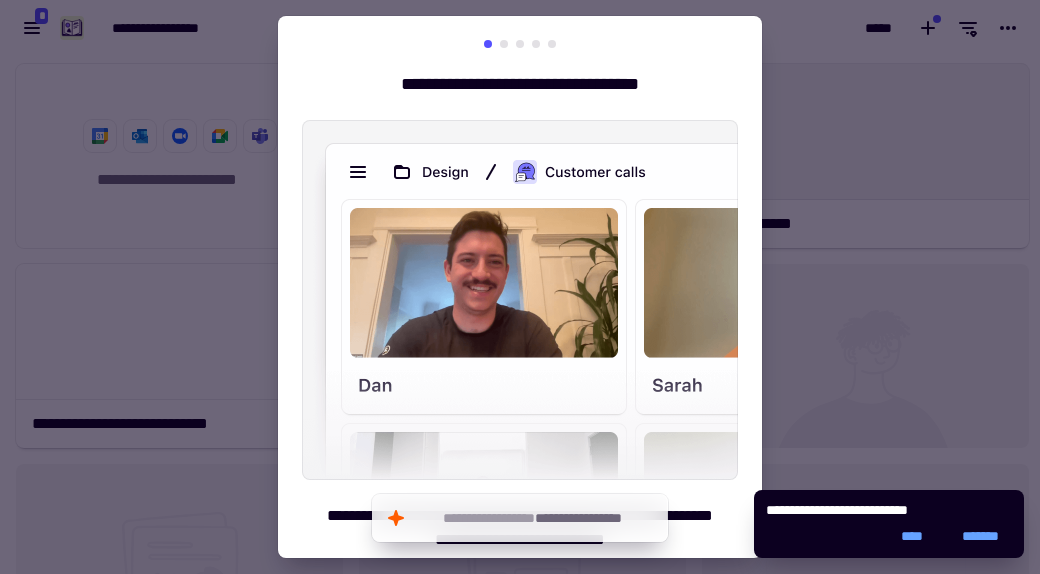 click on "**********" at bounding box center (520, 287) 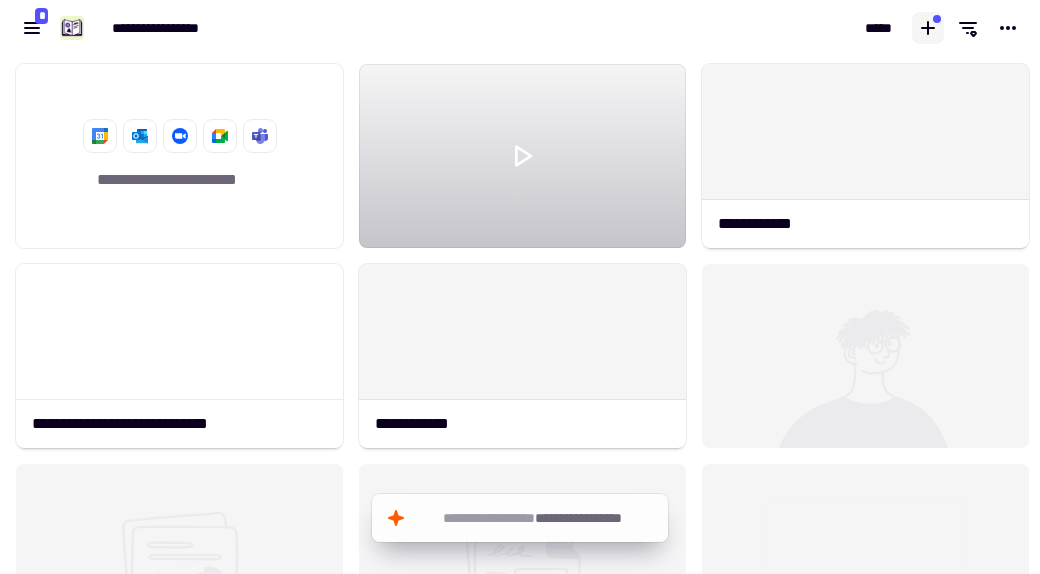 click 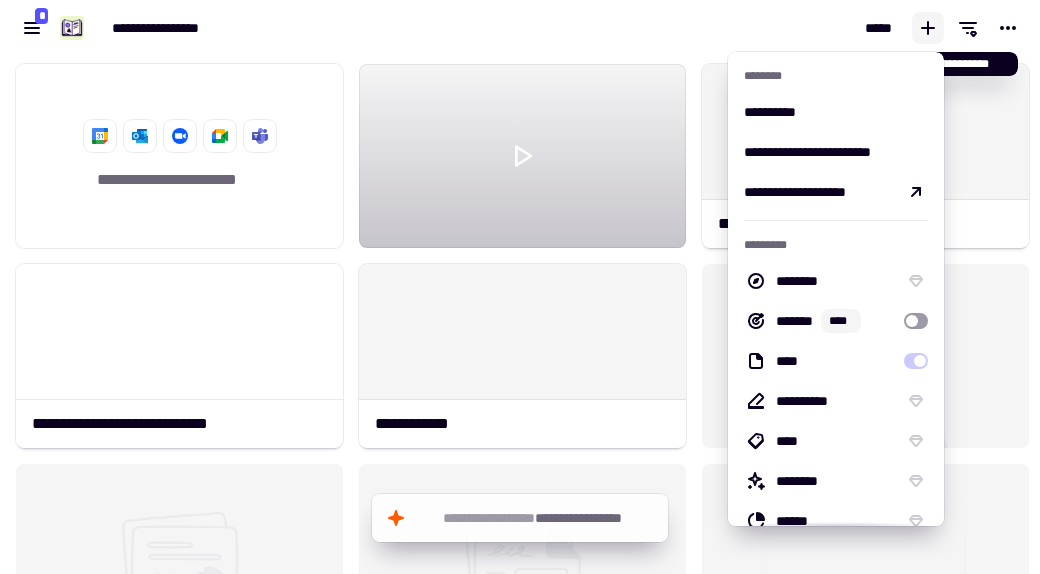 click 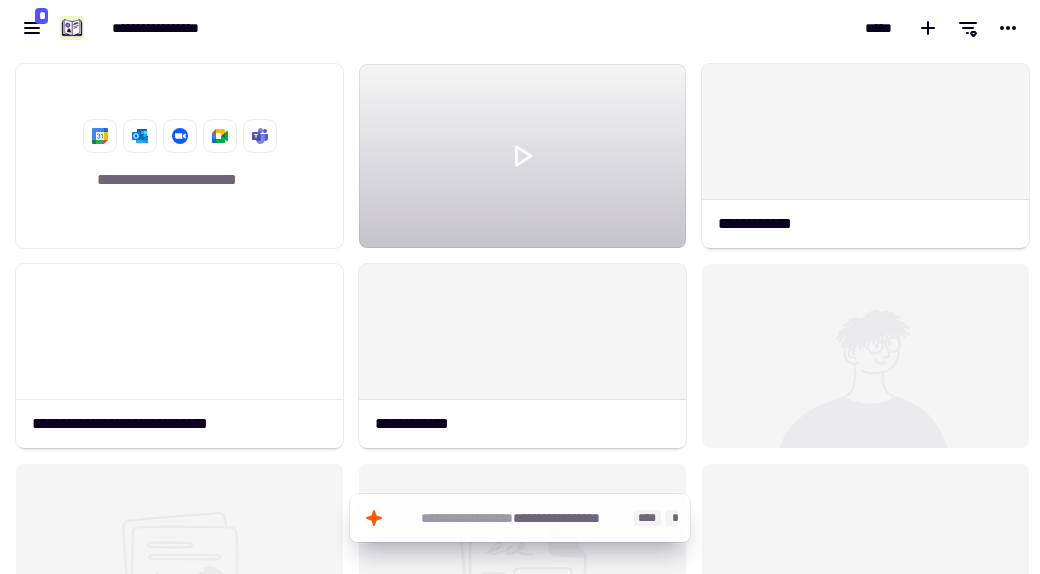 click on "**********" 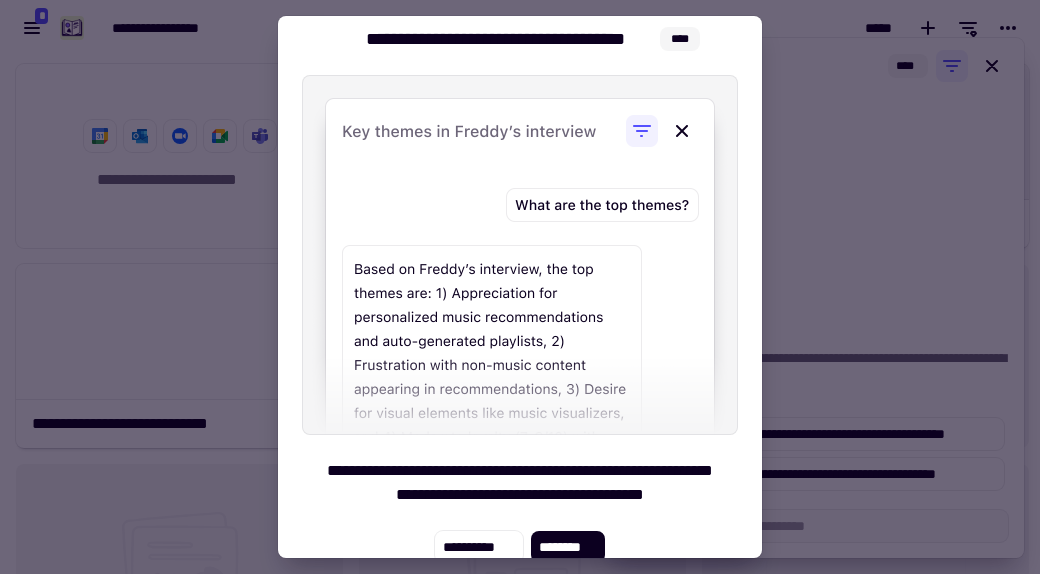 scroll, scrollTop: 62, scrollLeft: 0, axis: vertical 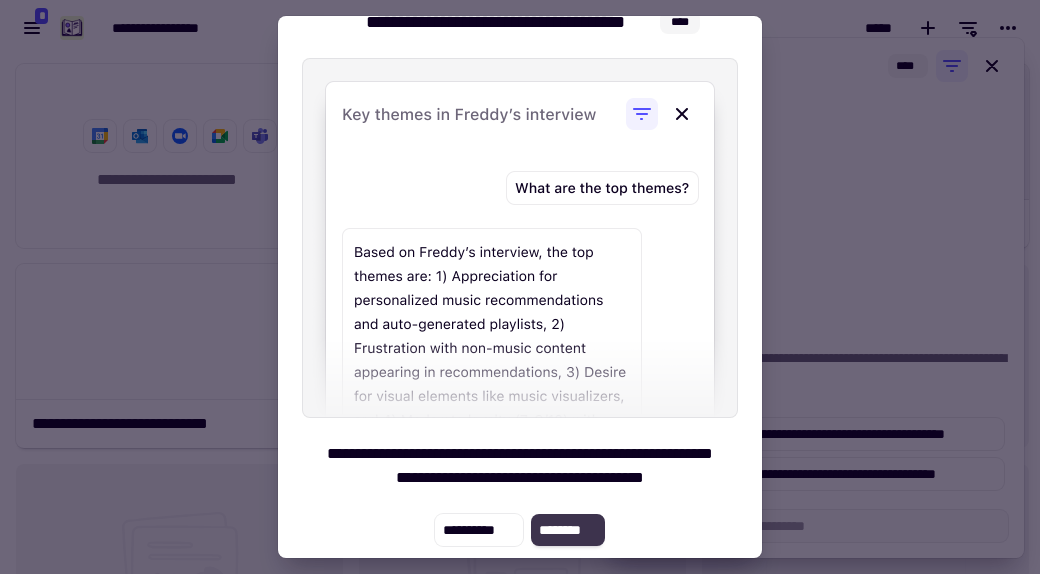 click on "********" 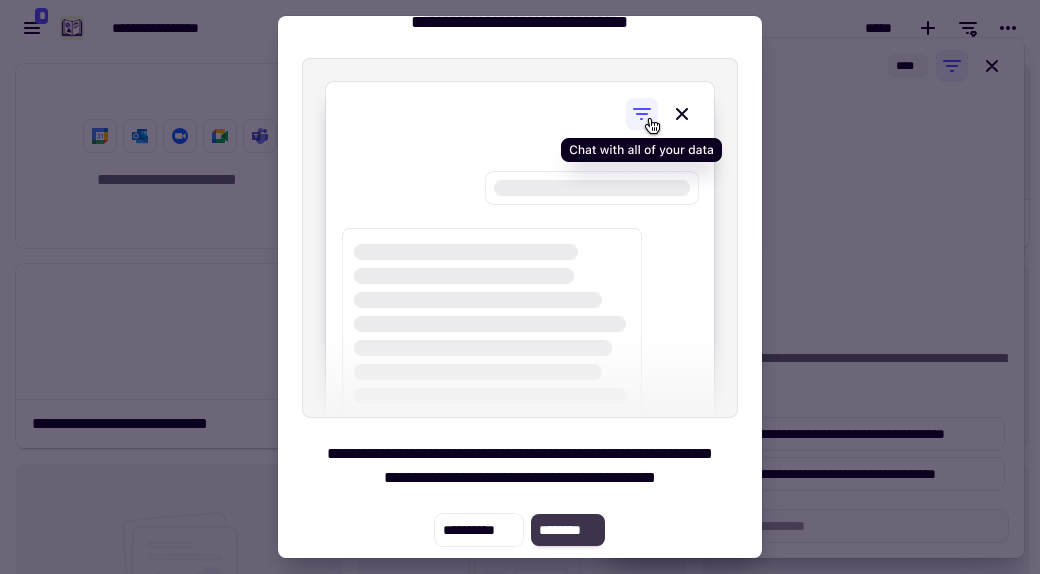 click on "********" 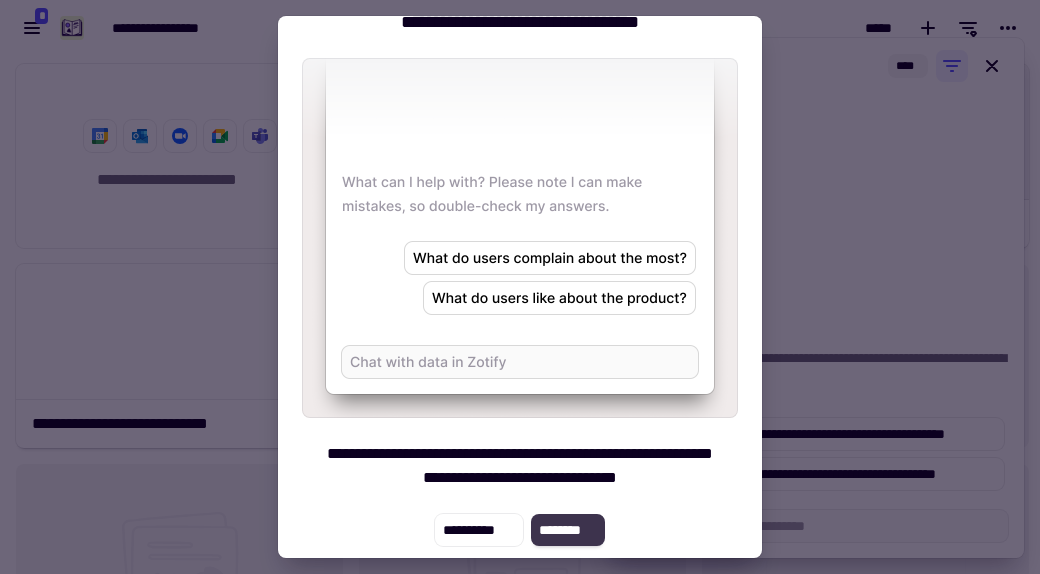 click on "********" 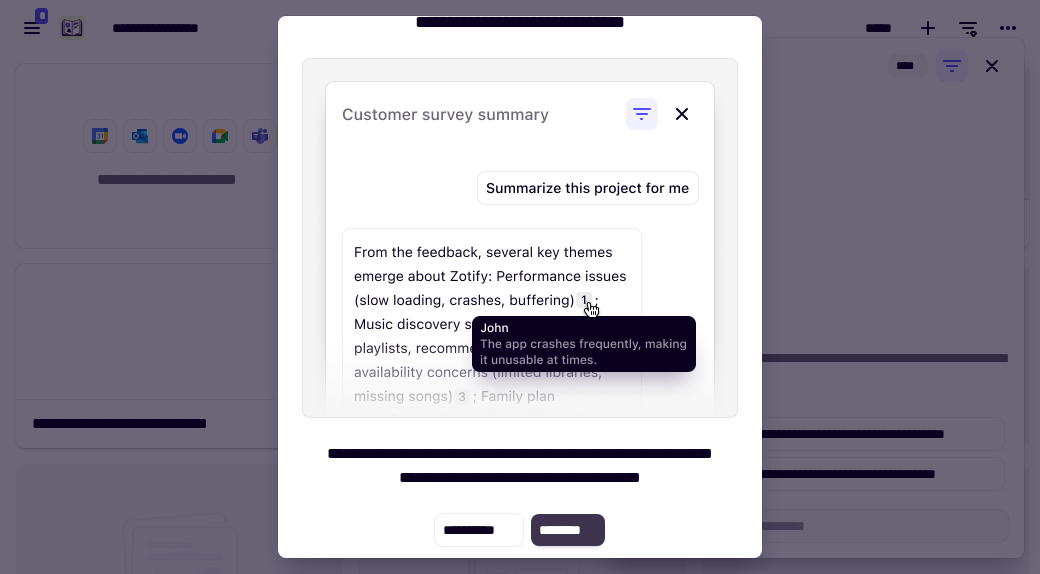 click on "********" 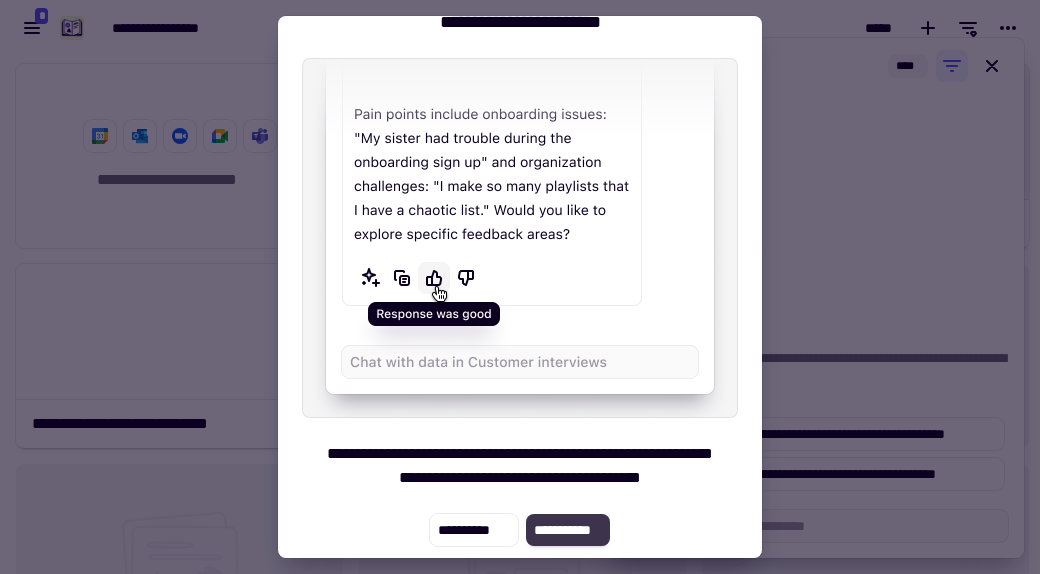 click on "**********" 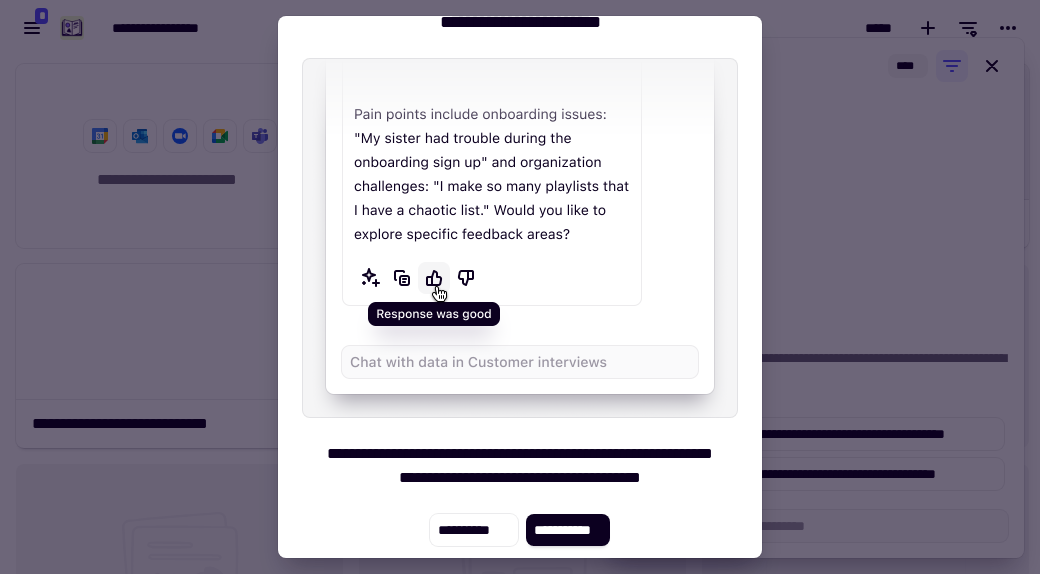 click 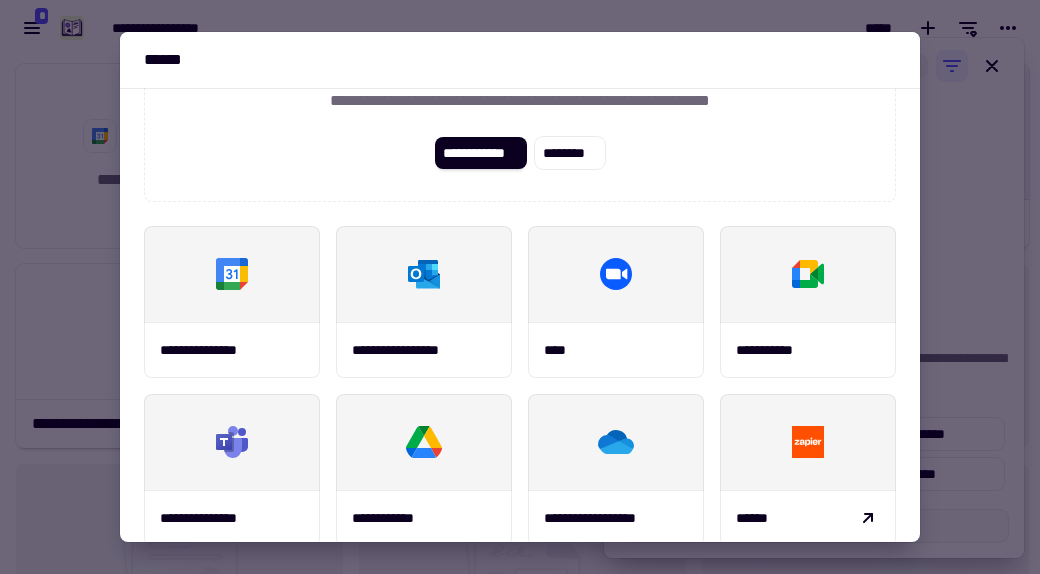 scroll, scrollTop: 0, scrollLeft: 0, axis: both 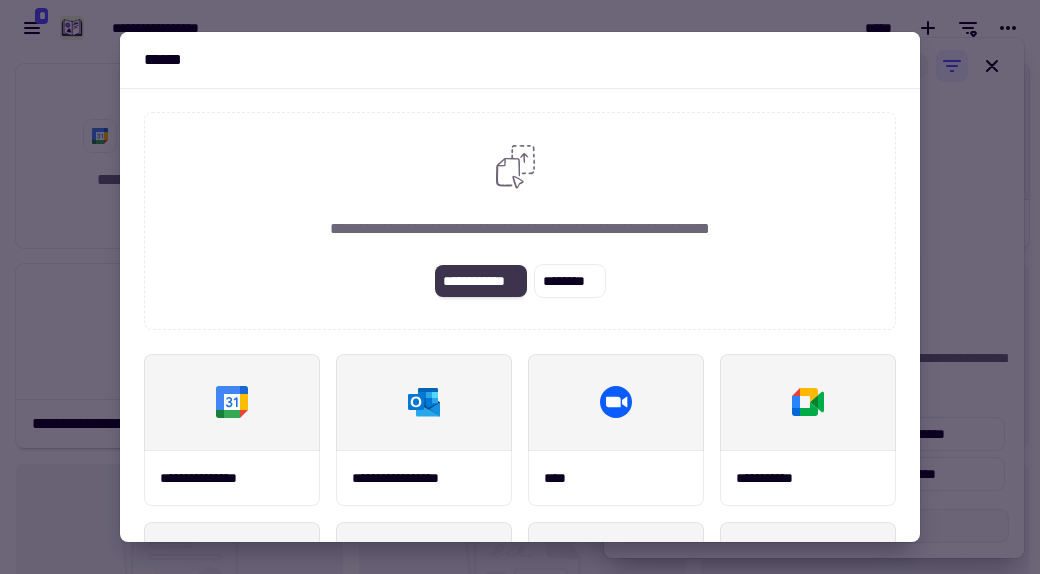 click on "**********" 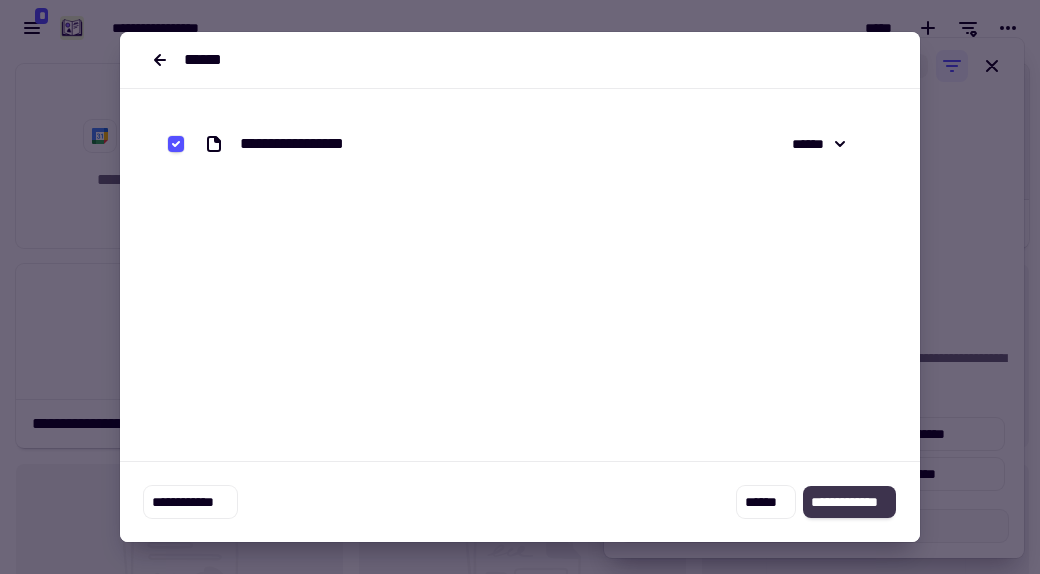 click on "**********" 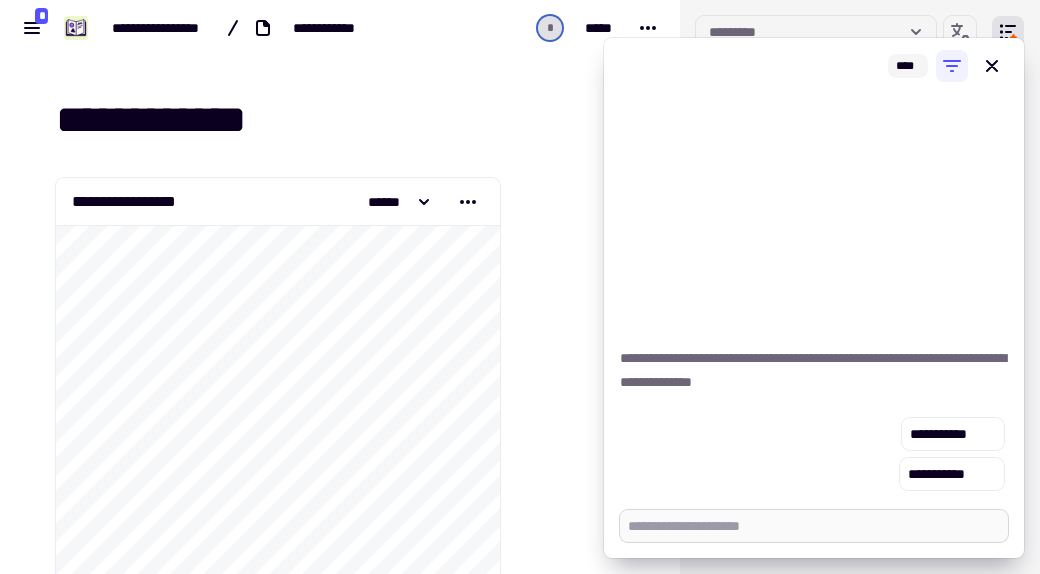 click at bounding box center [814, 526] 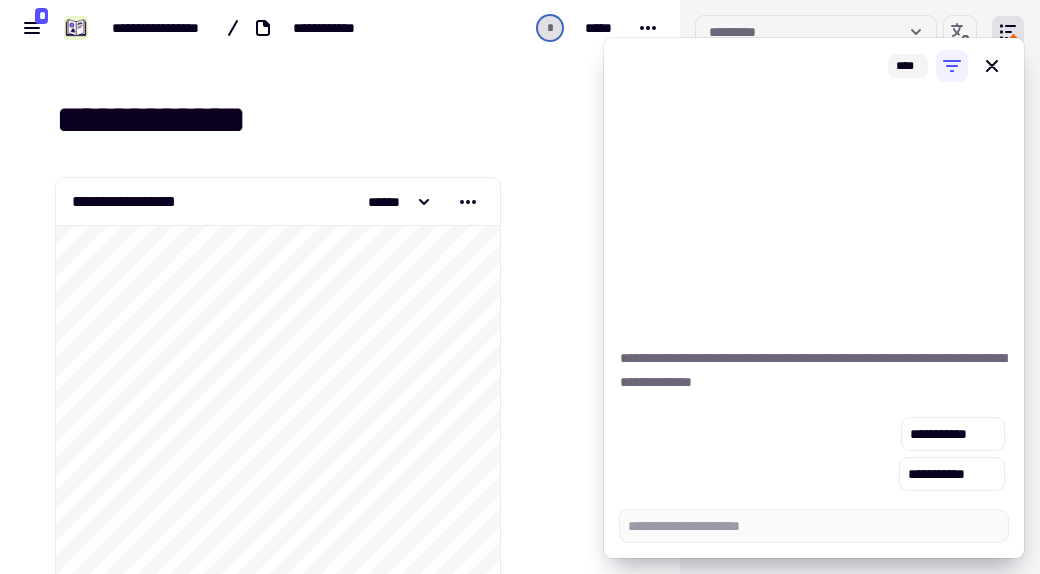 type on "*" 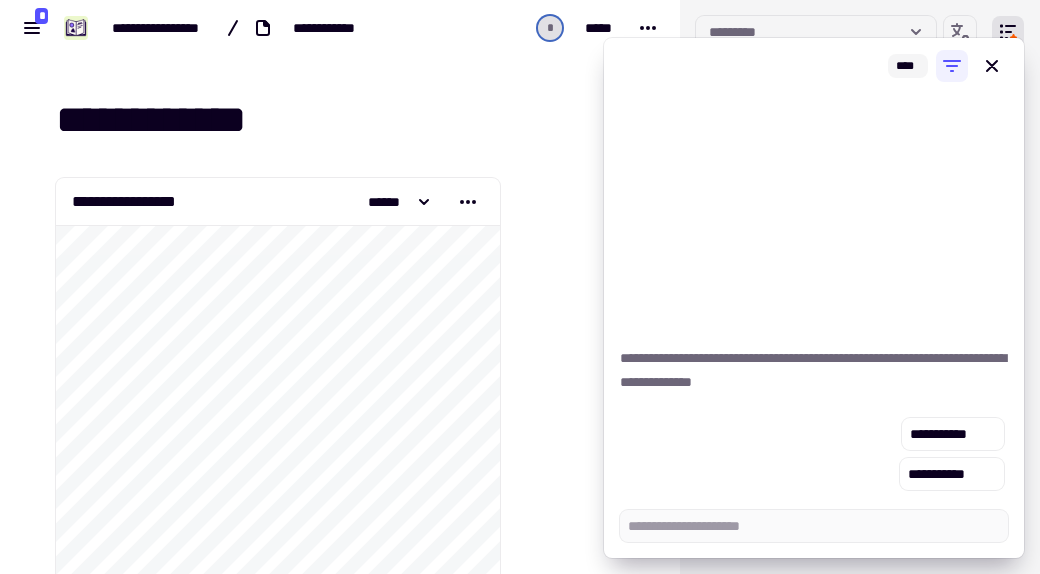 type on "*" 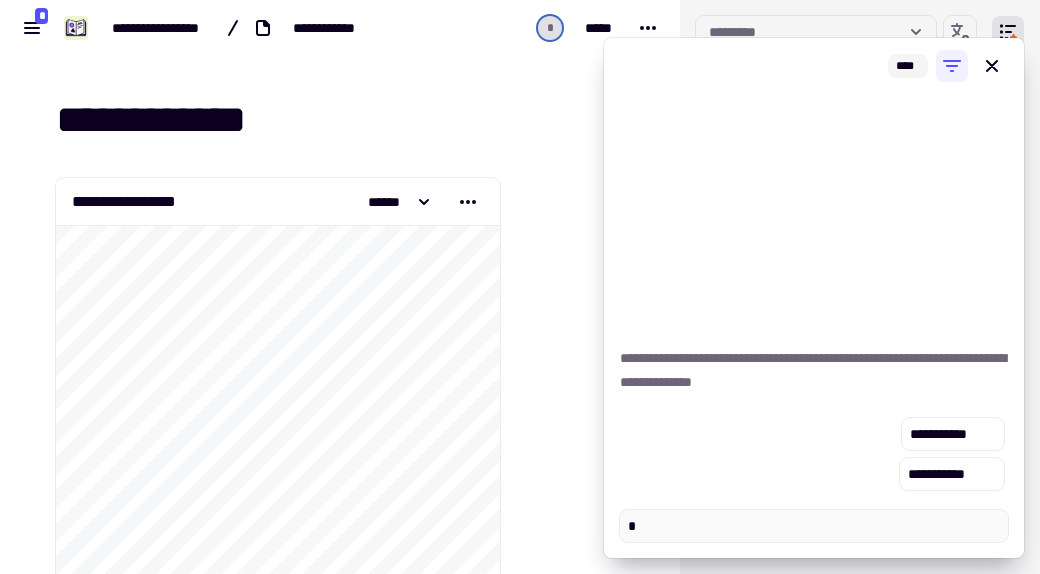 type on "*" 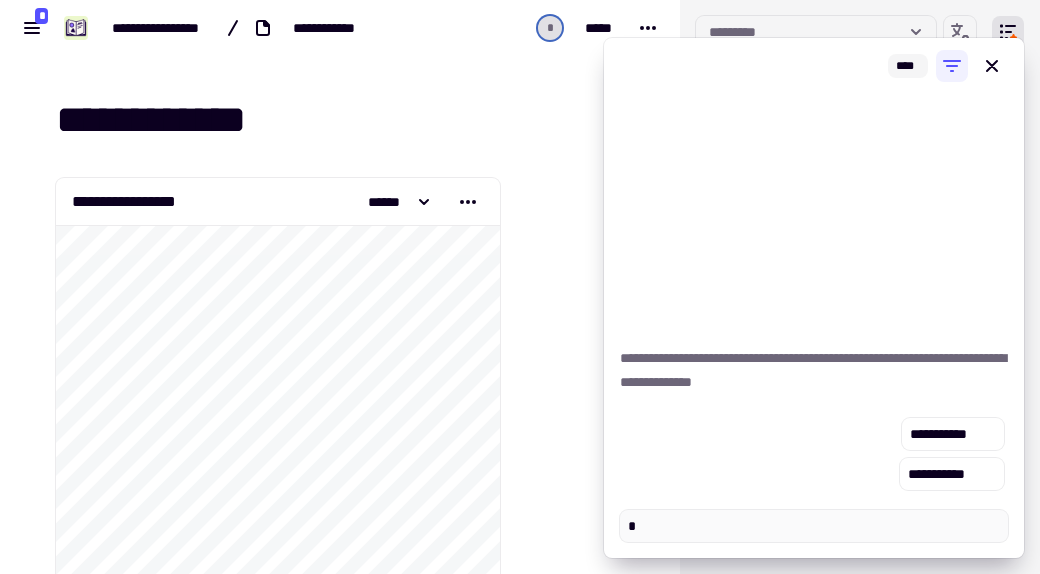 type on "**" 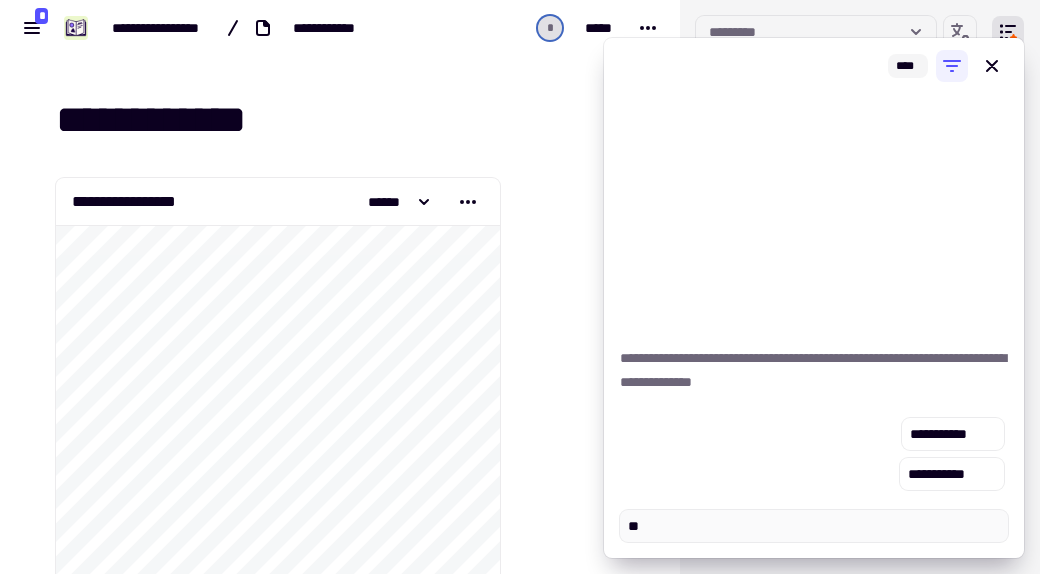 type on "*" 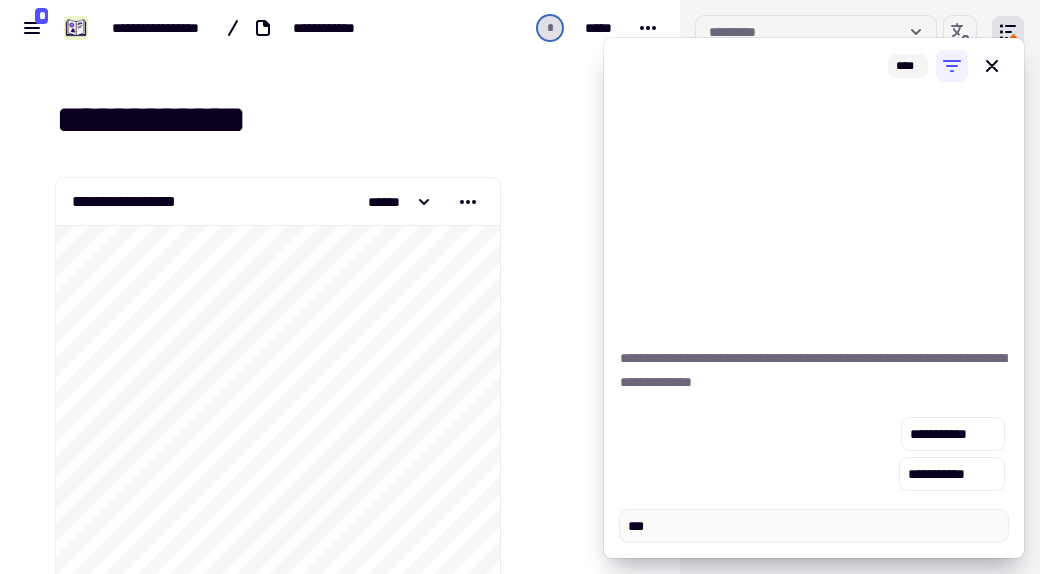 type on "*" 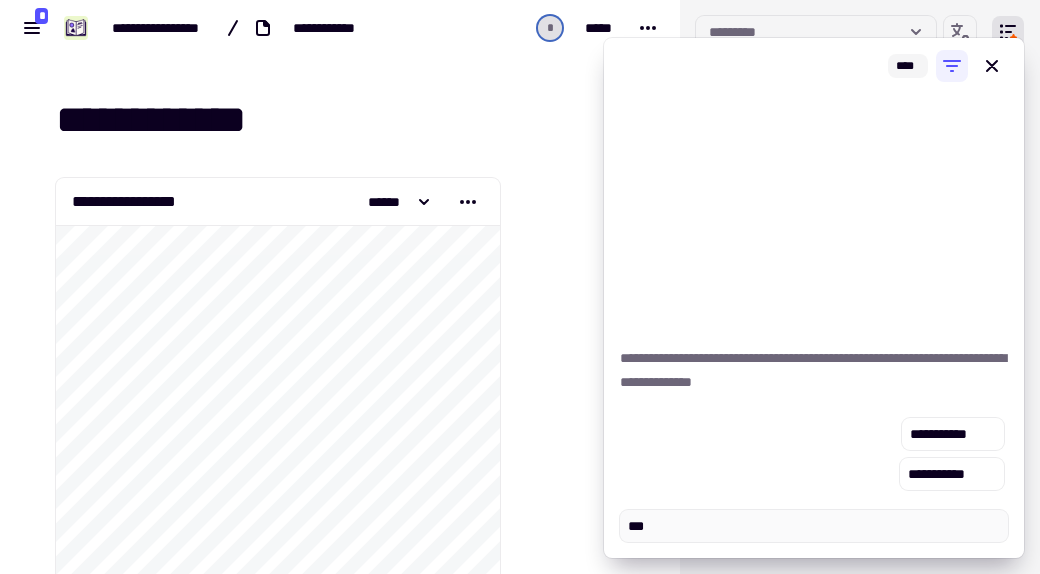 type on "****" 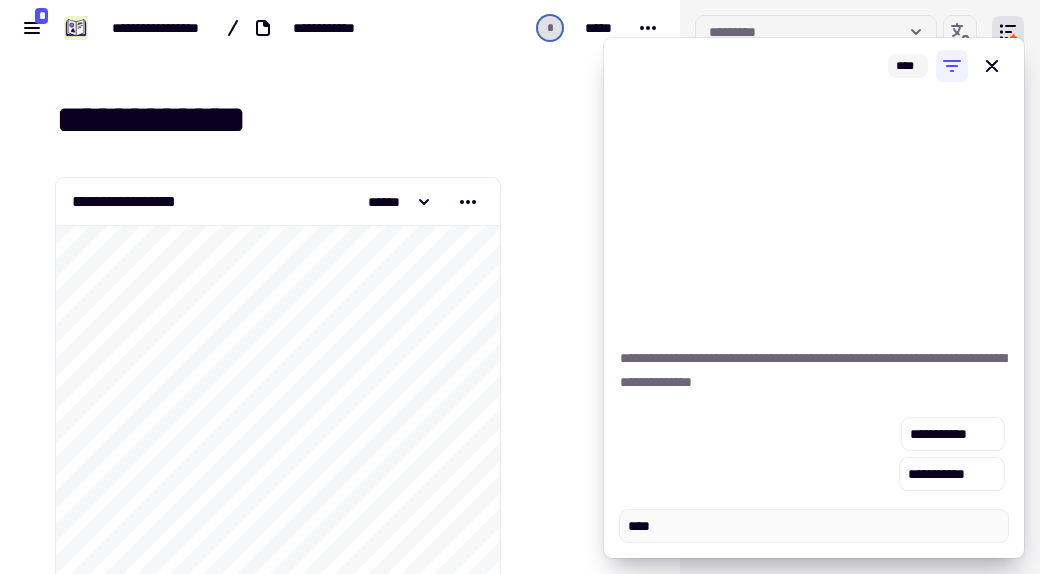 type on "*" 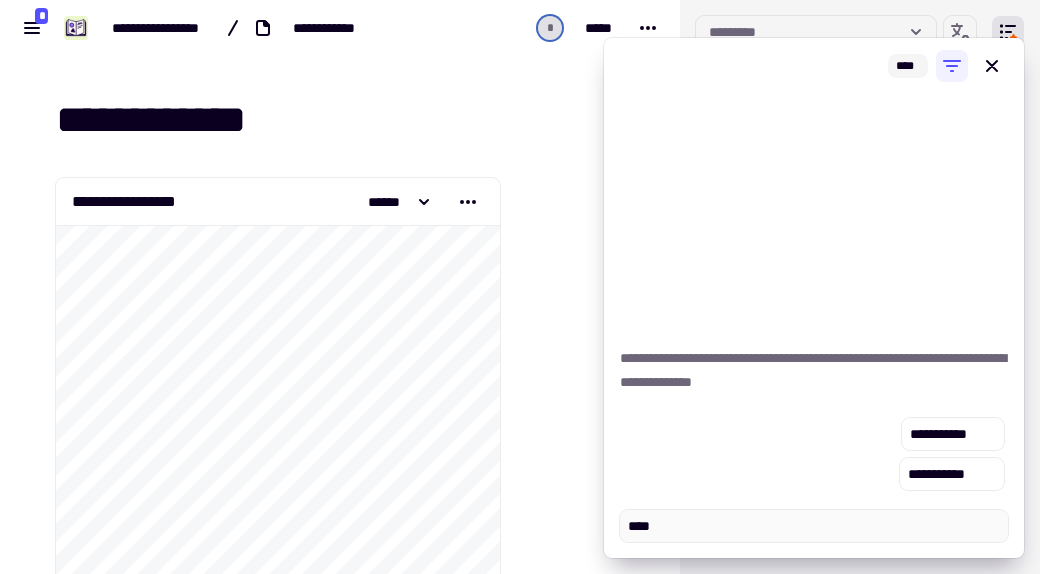 type on "*****" 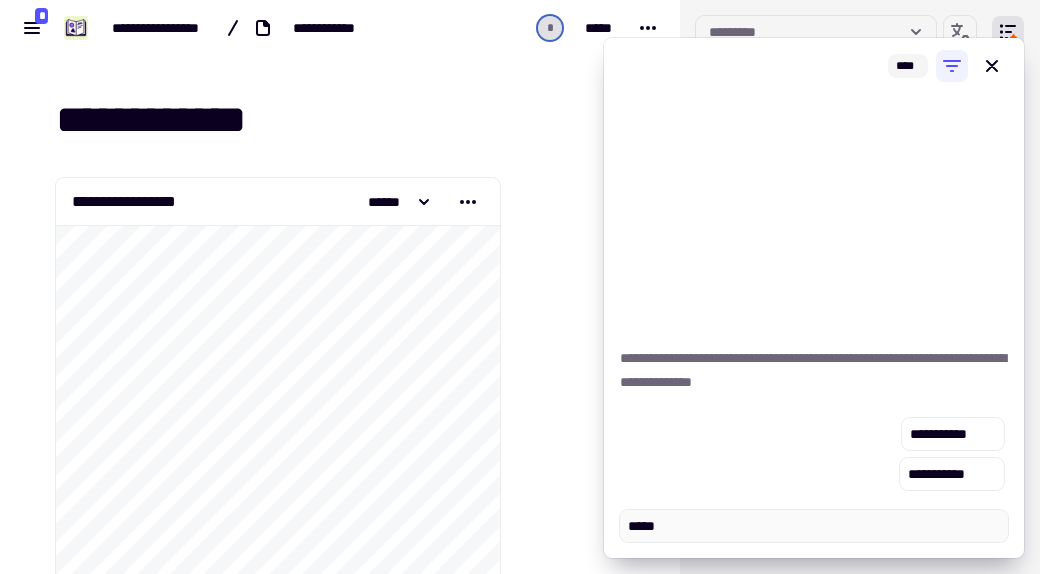 type on "*" 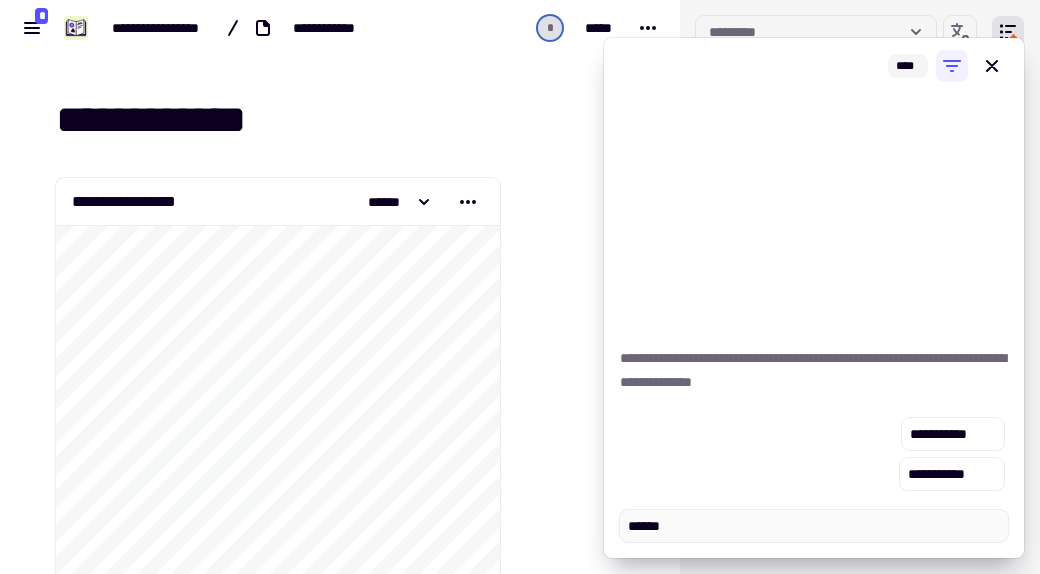 type on "*" 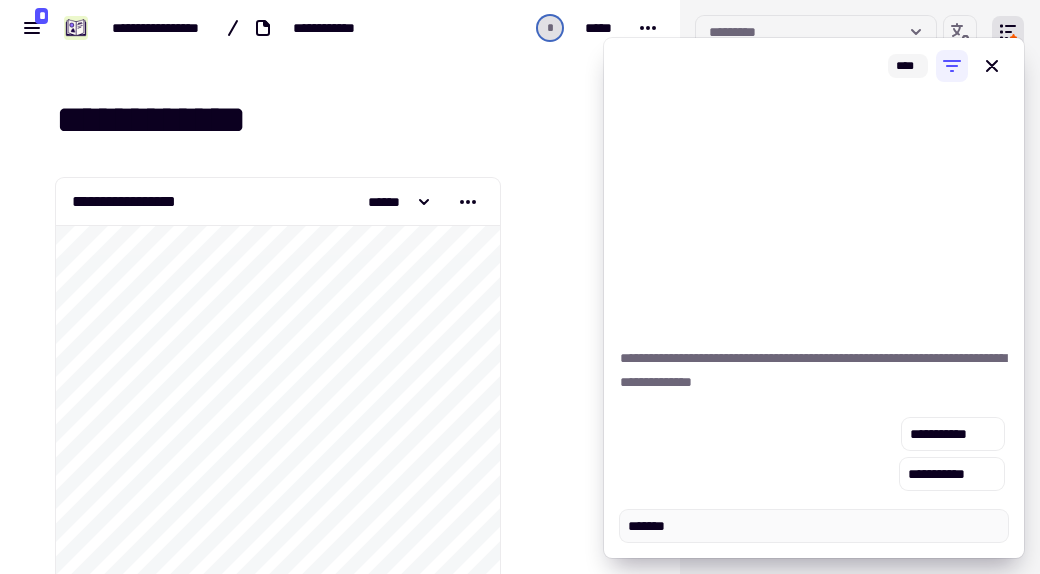 type on "*" 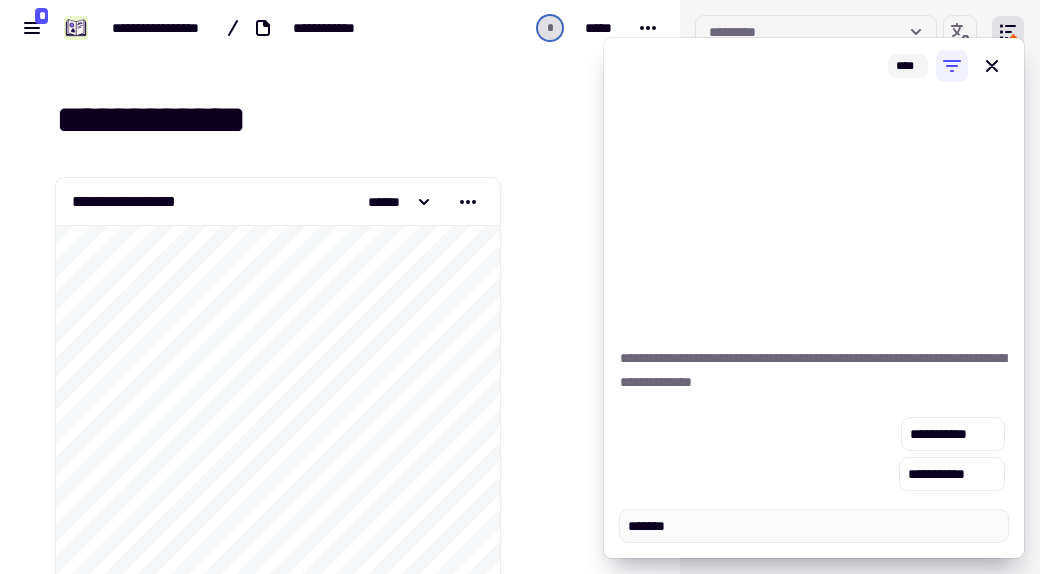 type on "******" 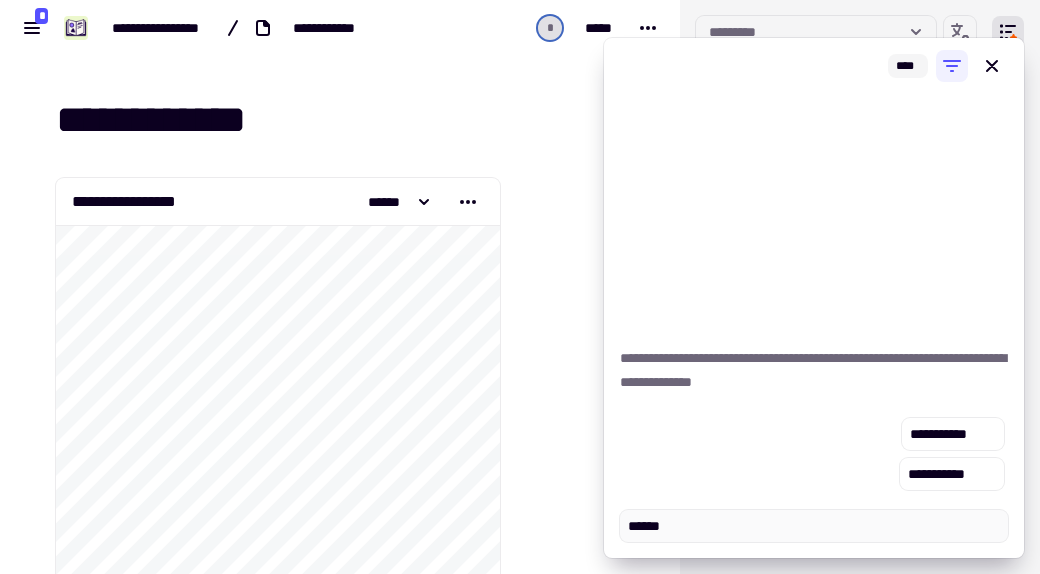 type on "*" 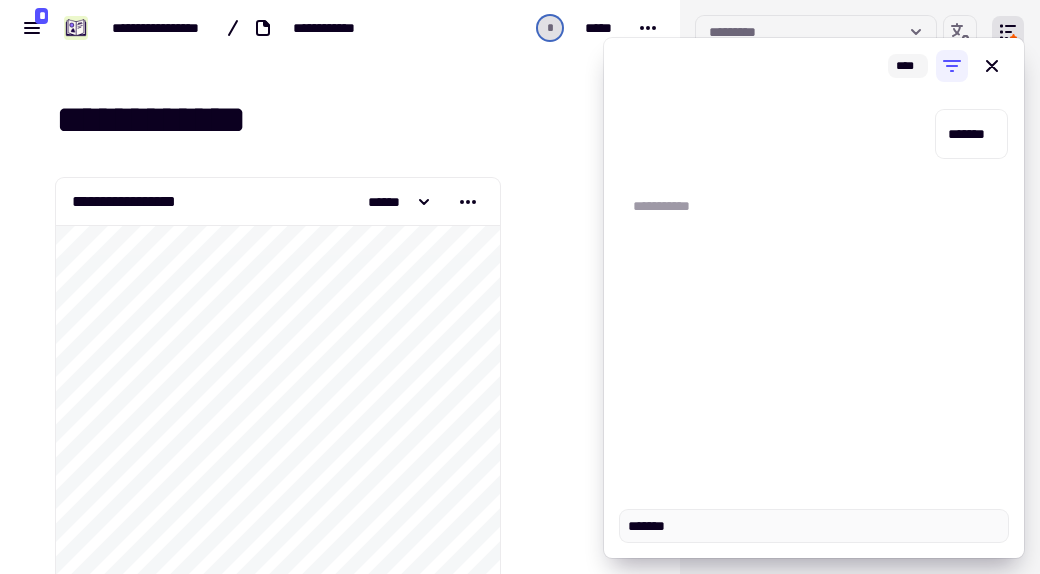 type on "*" 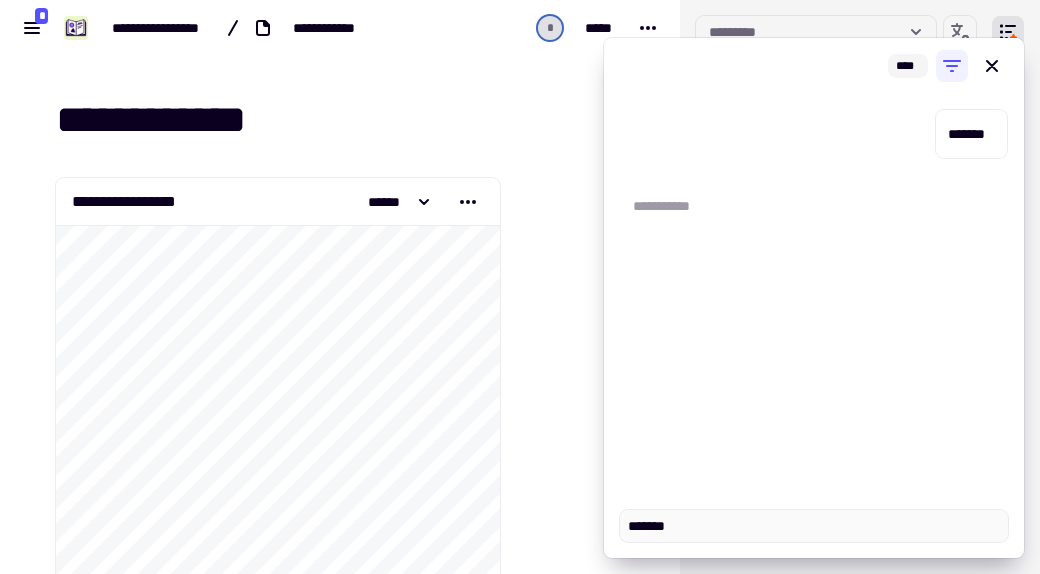 type 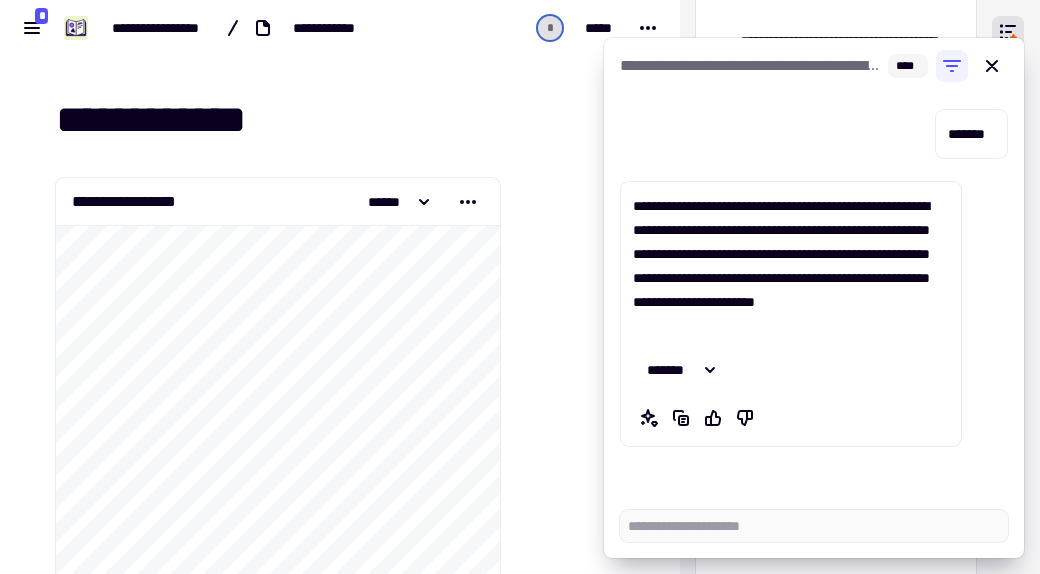 scroll, scrollTop: 300, scrollLeft: 0, axis: vertical 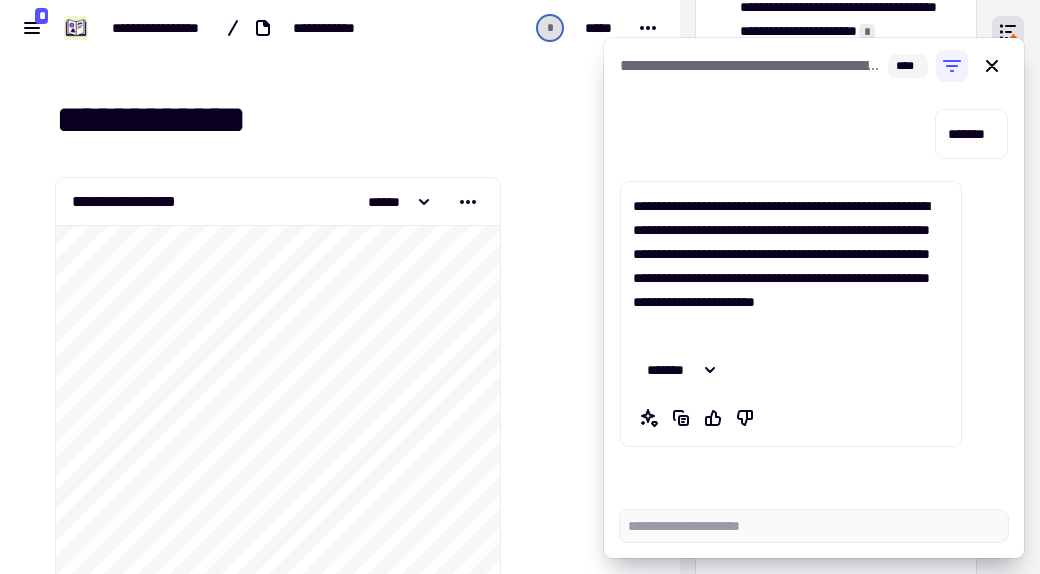 click 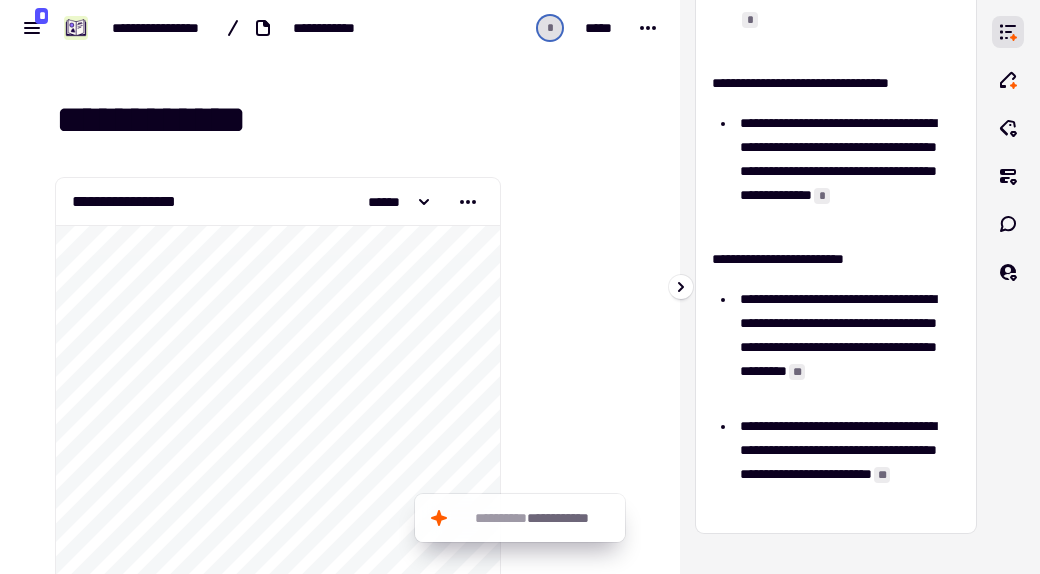 scroll, scrollTop: 1363, scrollLeft: 0, axis: vertical 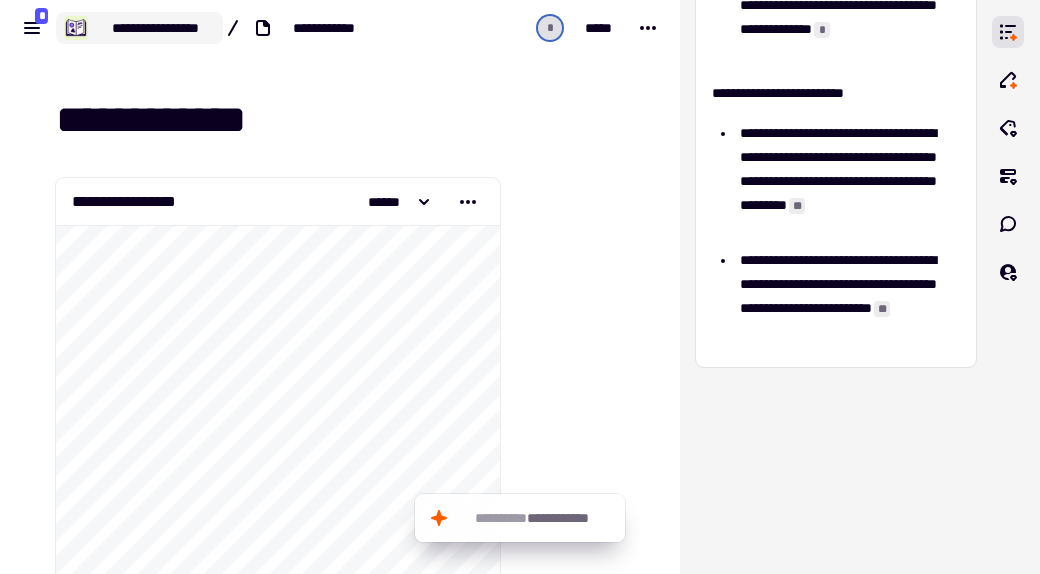 click on "**********" 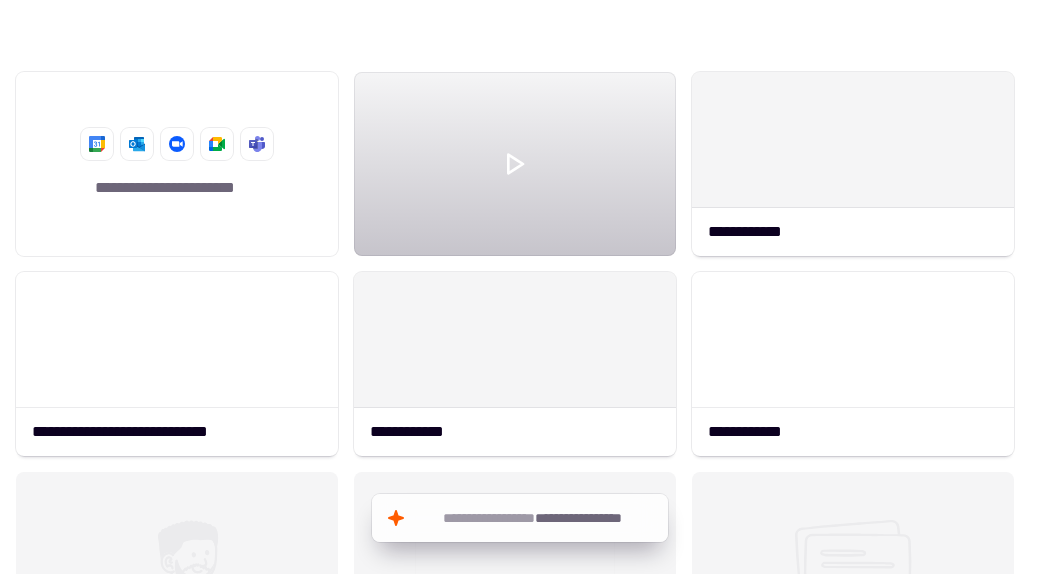 scroll, scrollTop: 16, scrollLeft: 16, axis: both 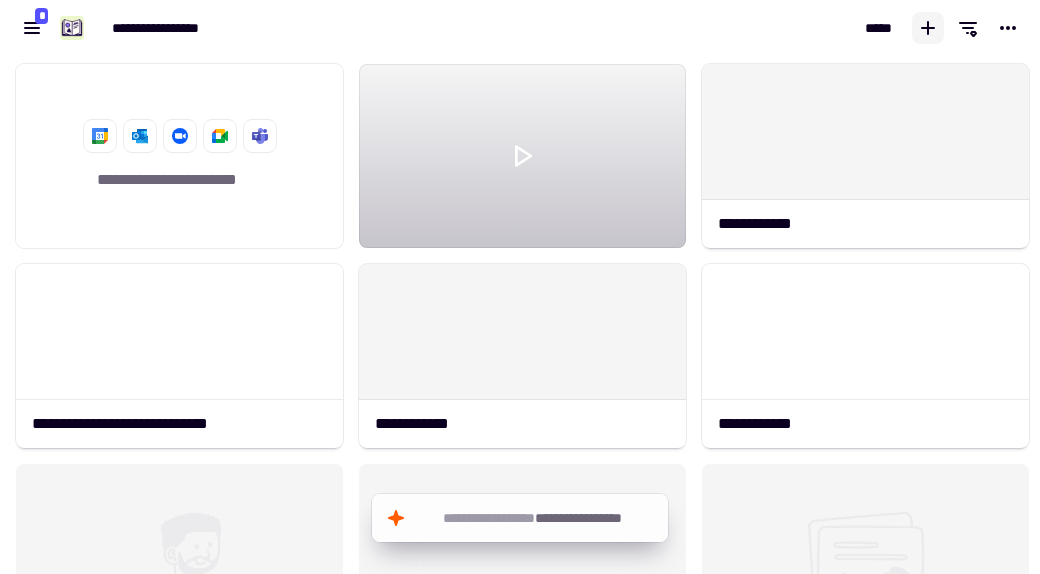 click 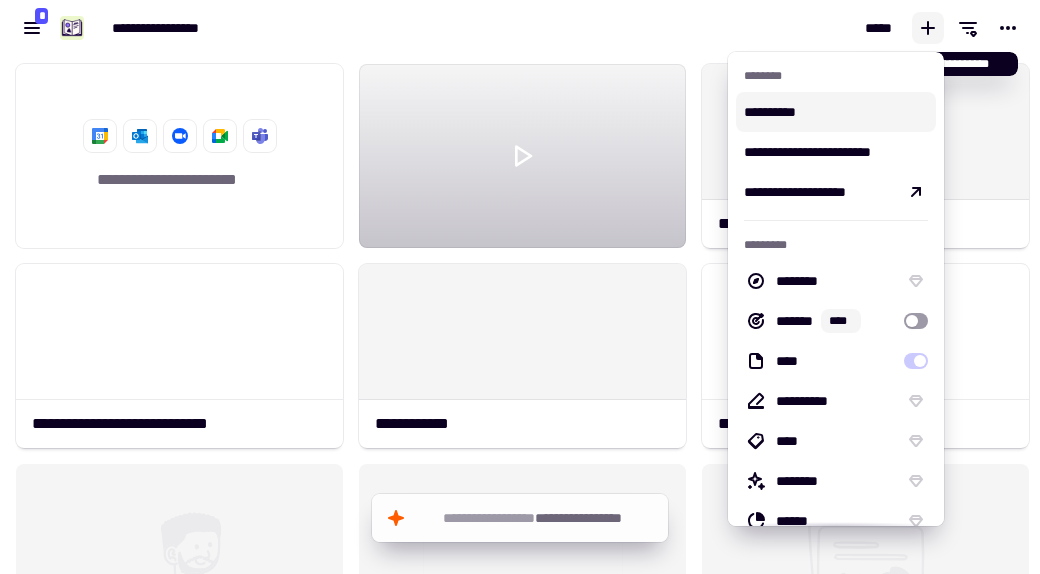 click 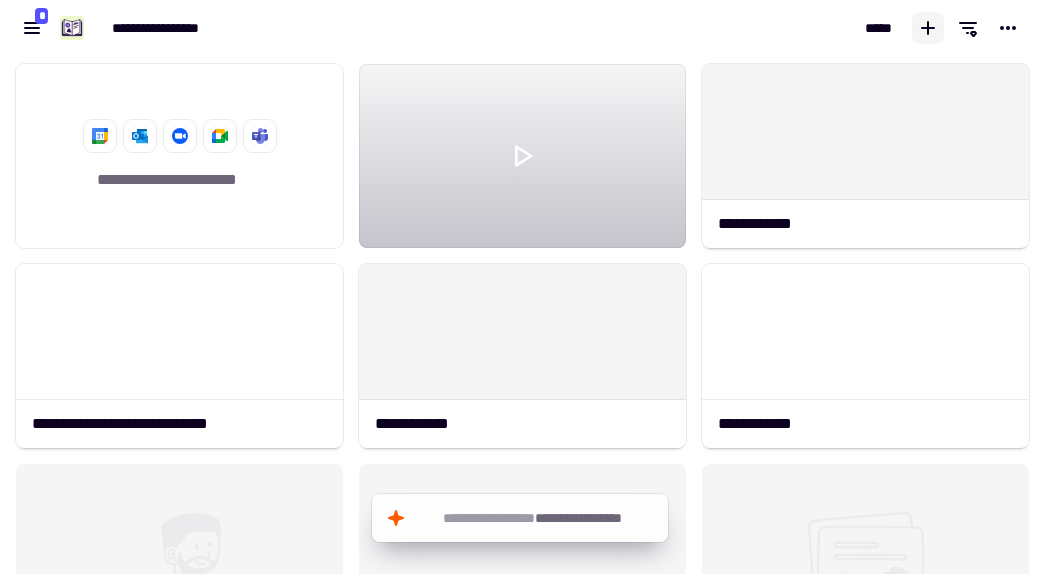 click 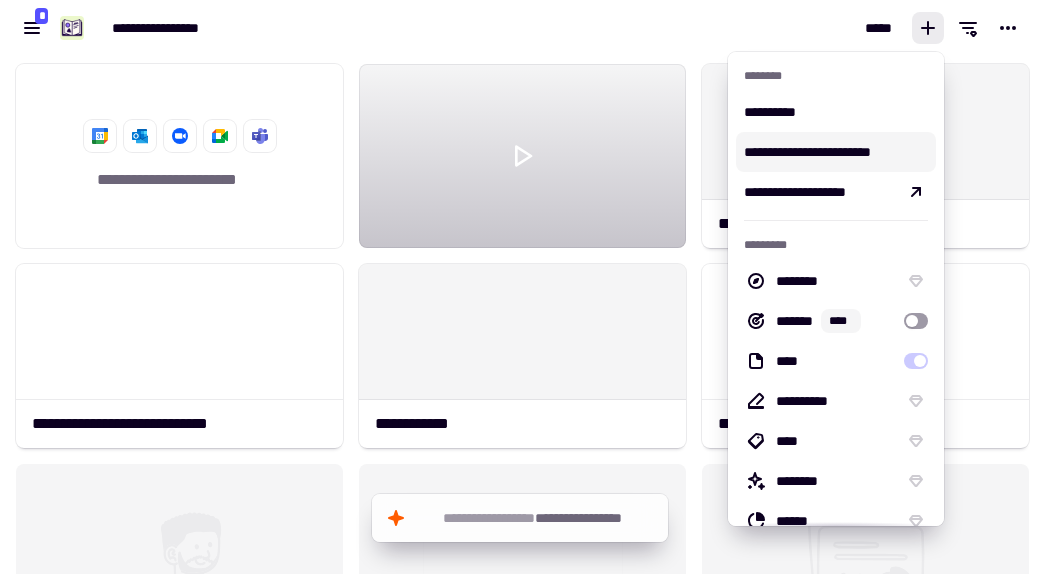 click on "**********" at bounding box center (836, 152) 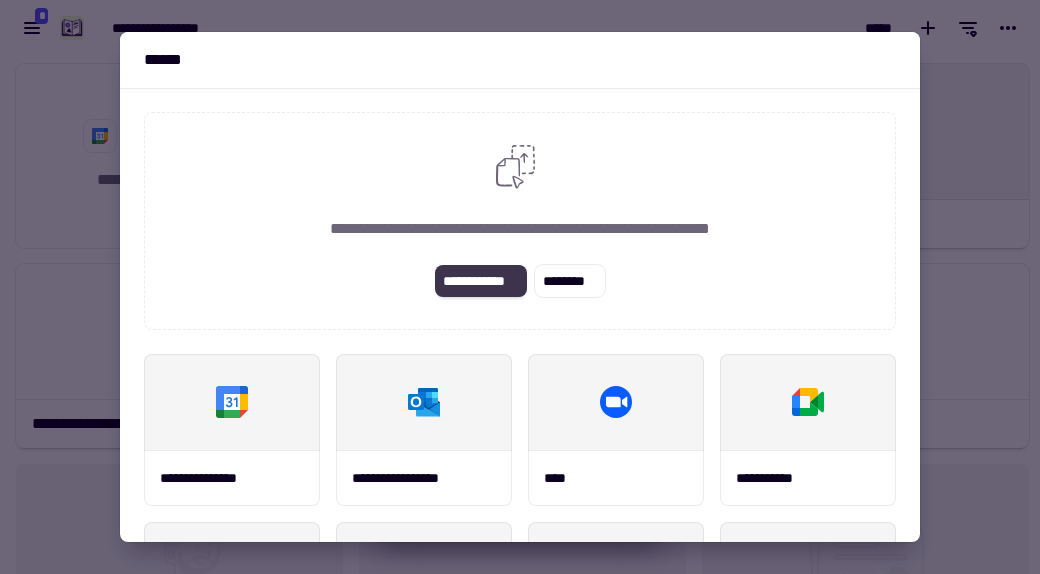 click on "**********" 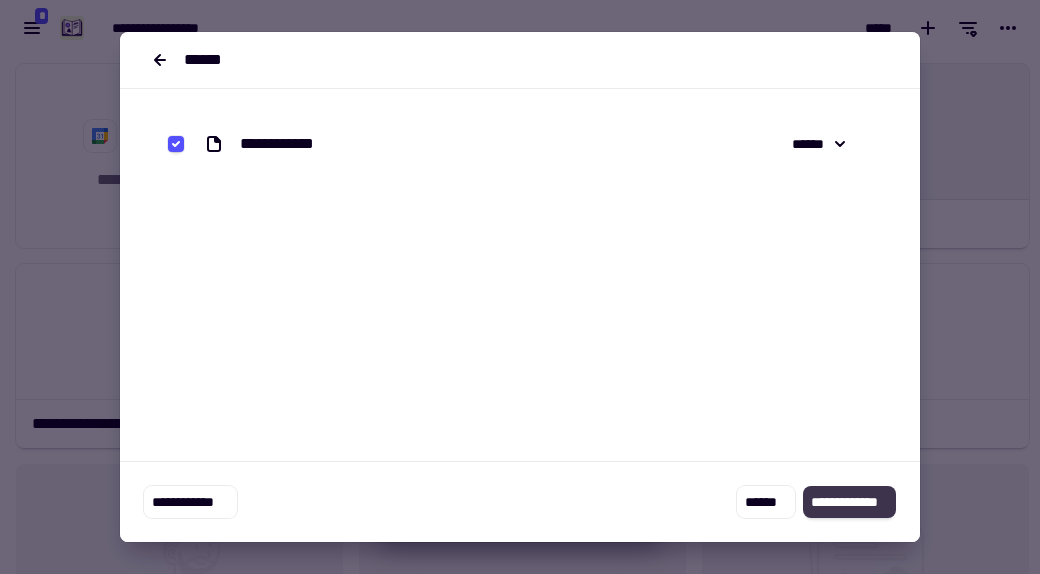 click on "**********" 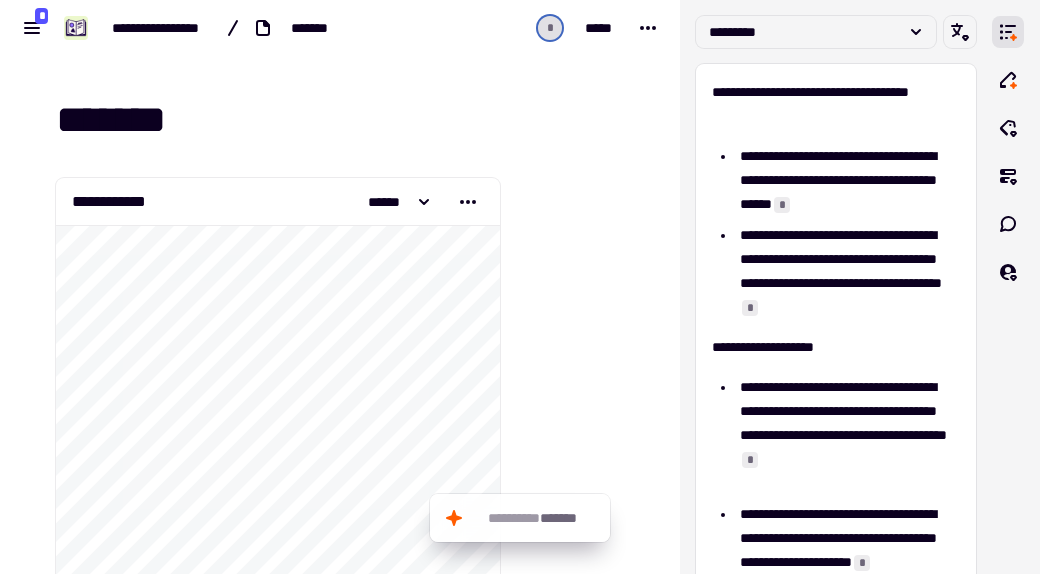 click at bounding box center [582, 916] 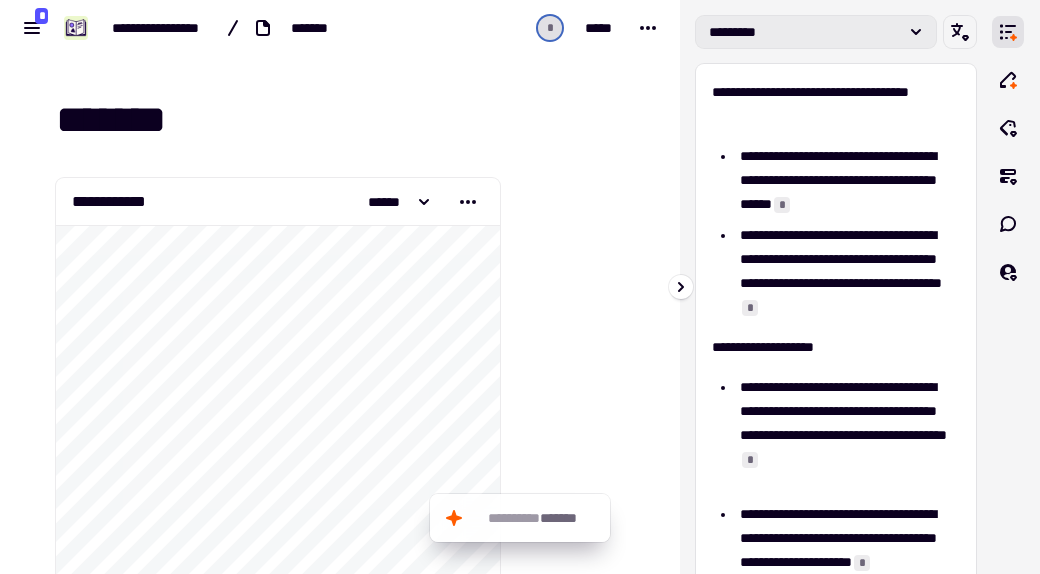 click on "*********" 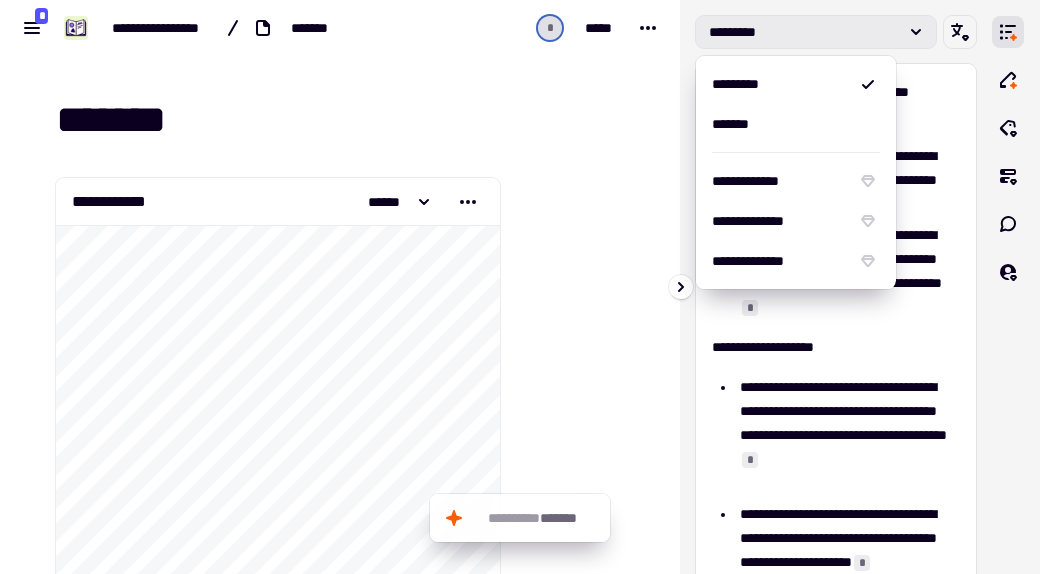 click on "*********" 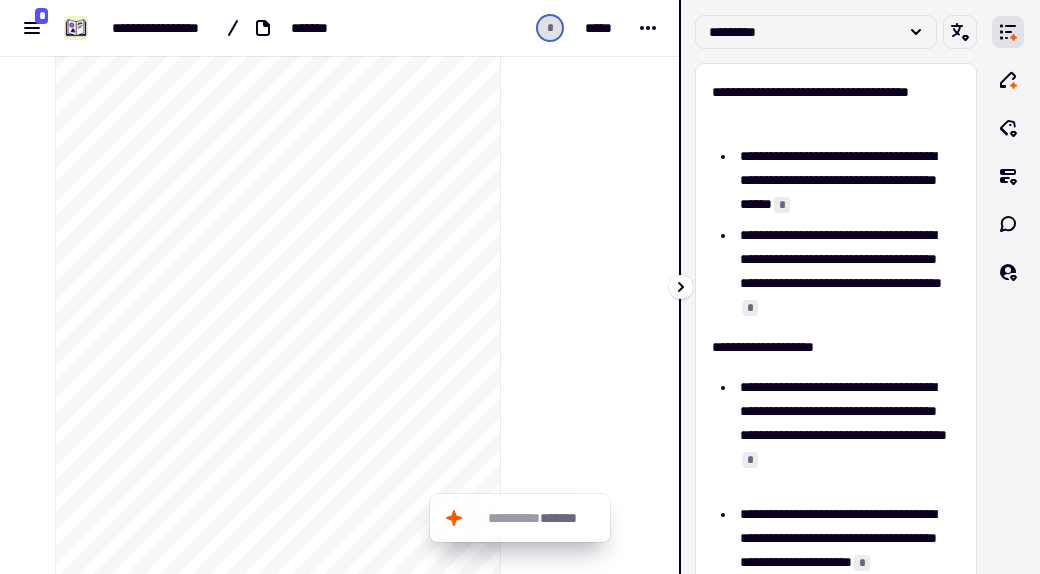 scroll, scrollTop: 300, scrollLeft: 0, axis: vertical 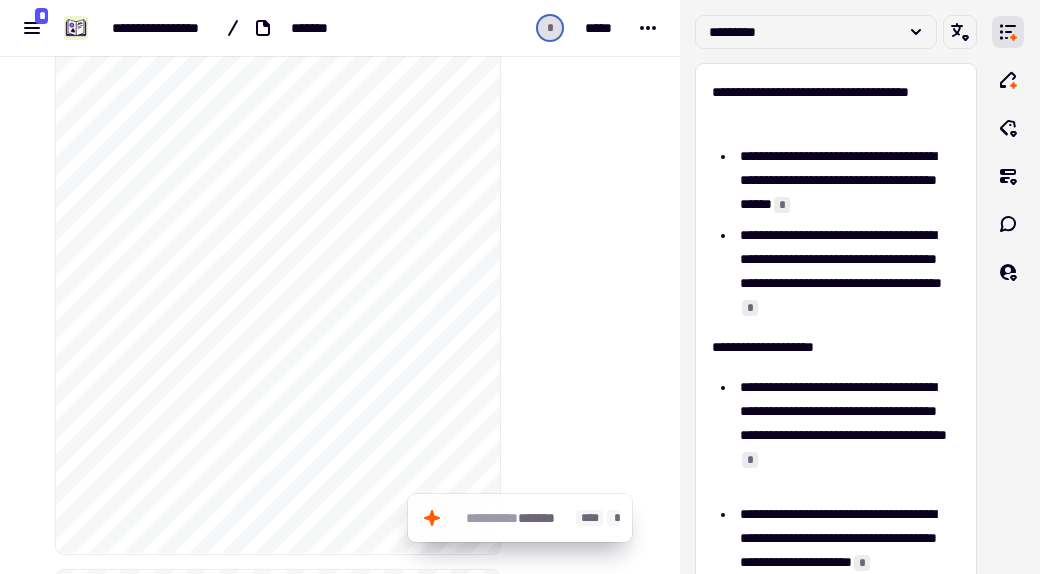 click on "*******" 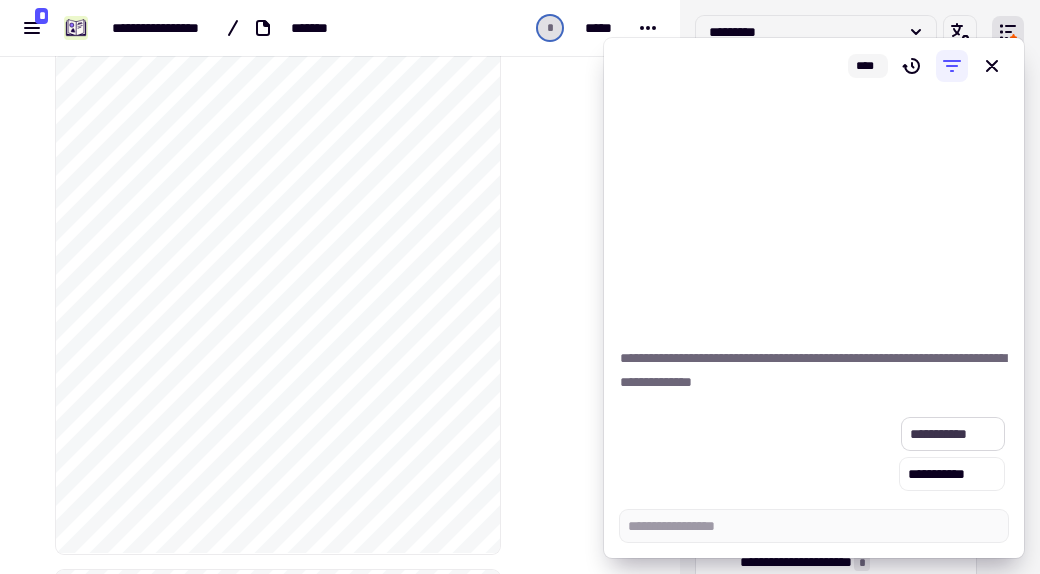 click on "**********" at bounding box center (953, 434) 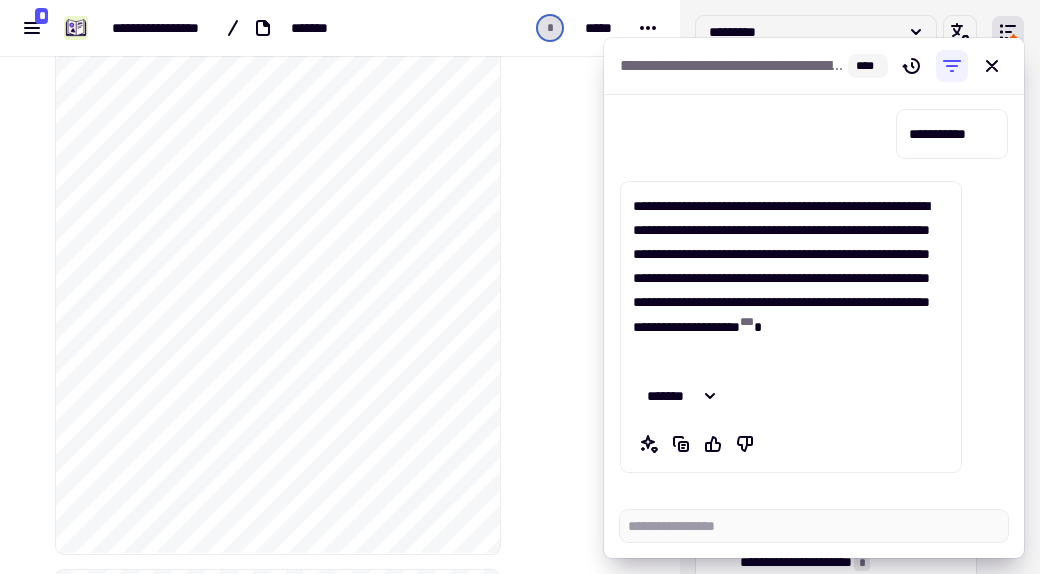 type on "*" 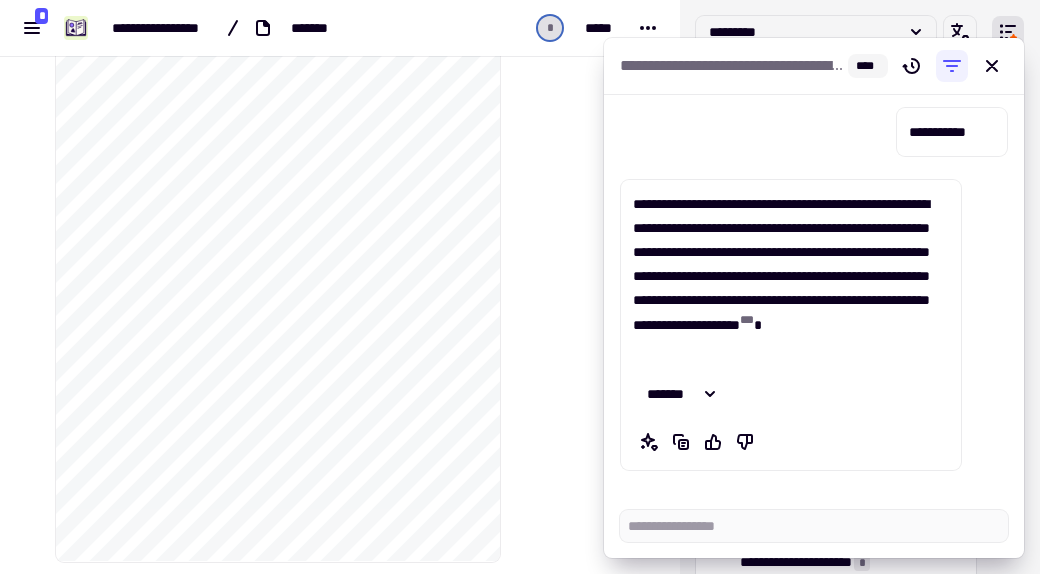 scroll, scrollTop: 300, scrollLeft: 0, axis: vertical 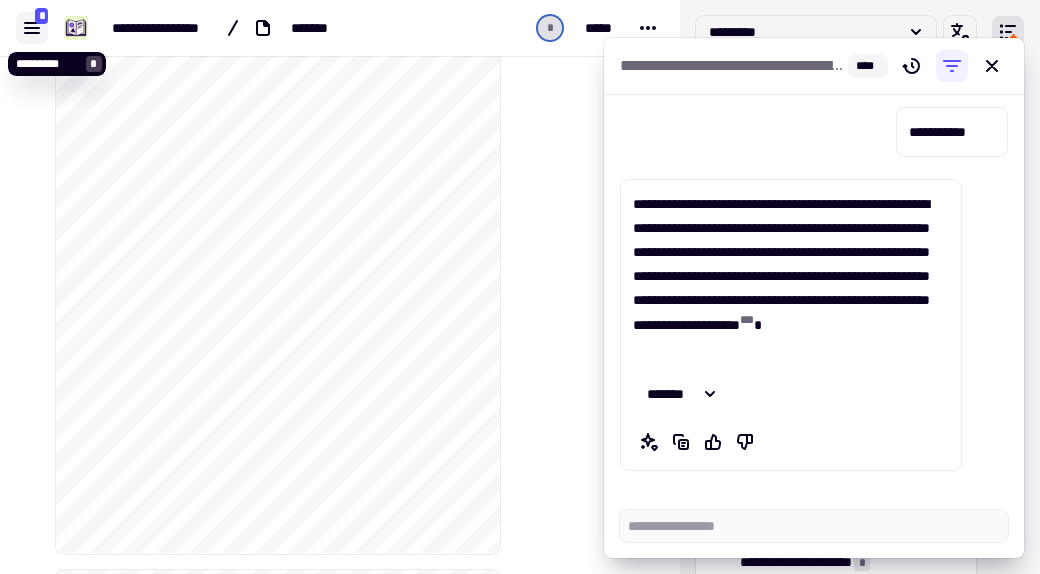 click 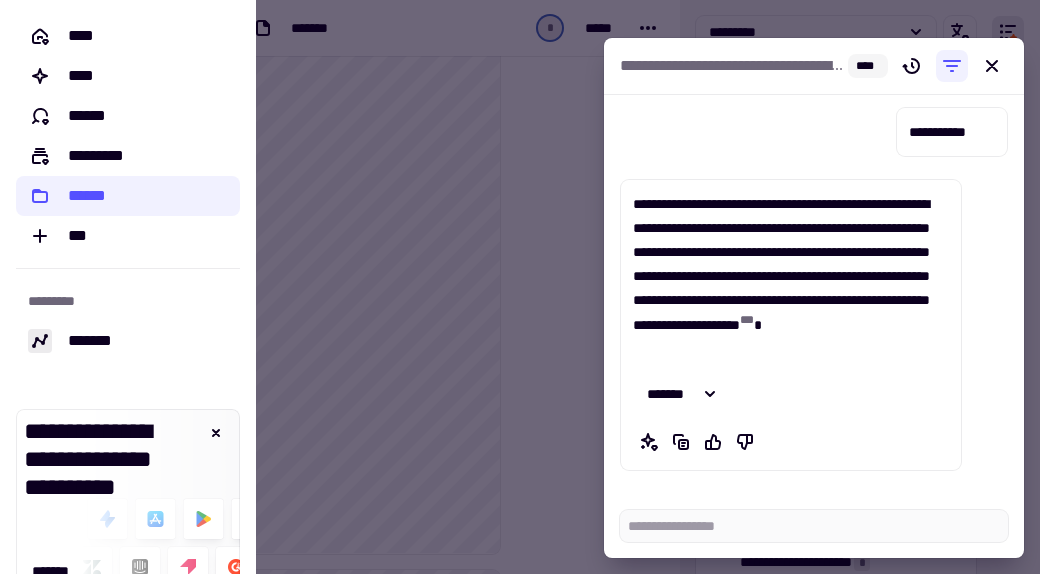 click at bounding box center [520, 287] 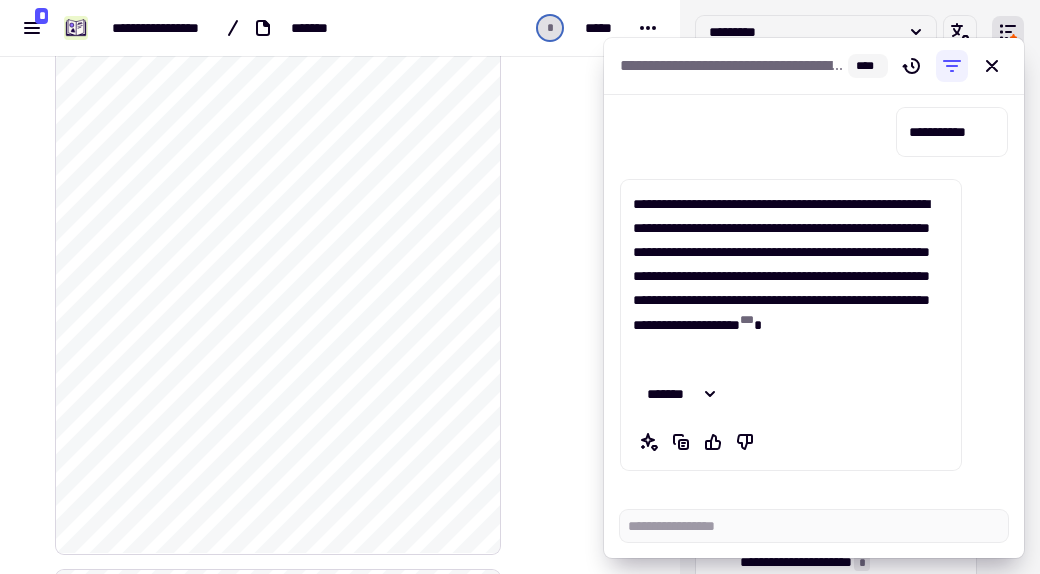 click on "**********" 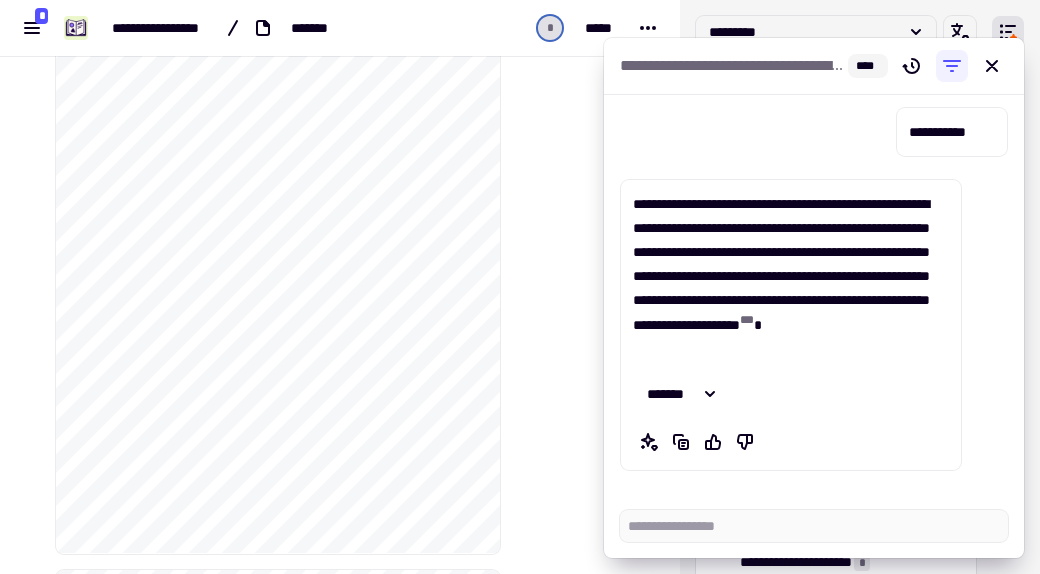 click at bounding box center (582, 616) 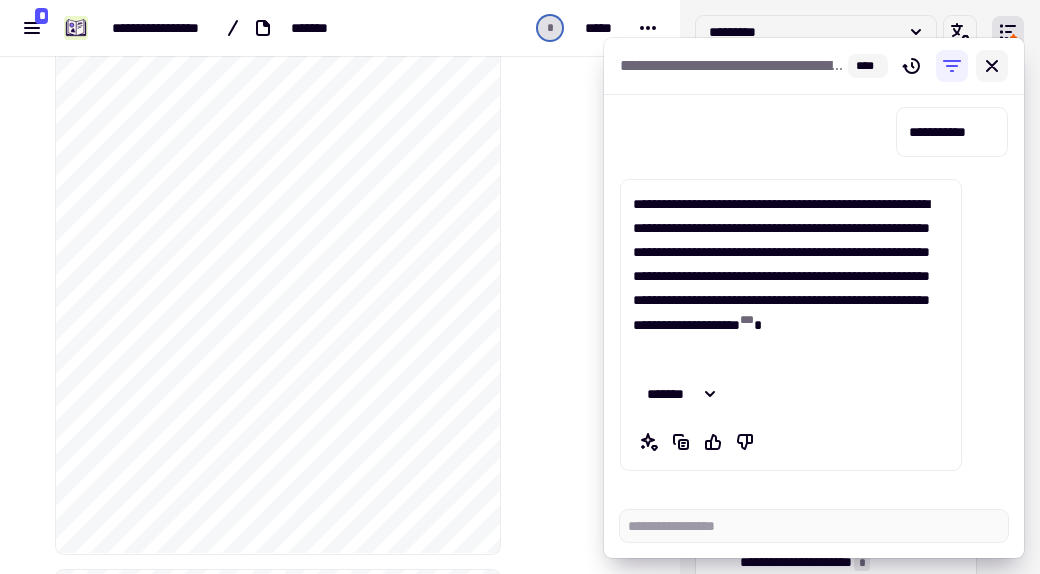 click 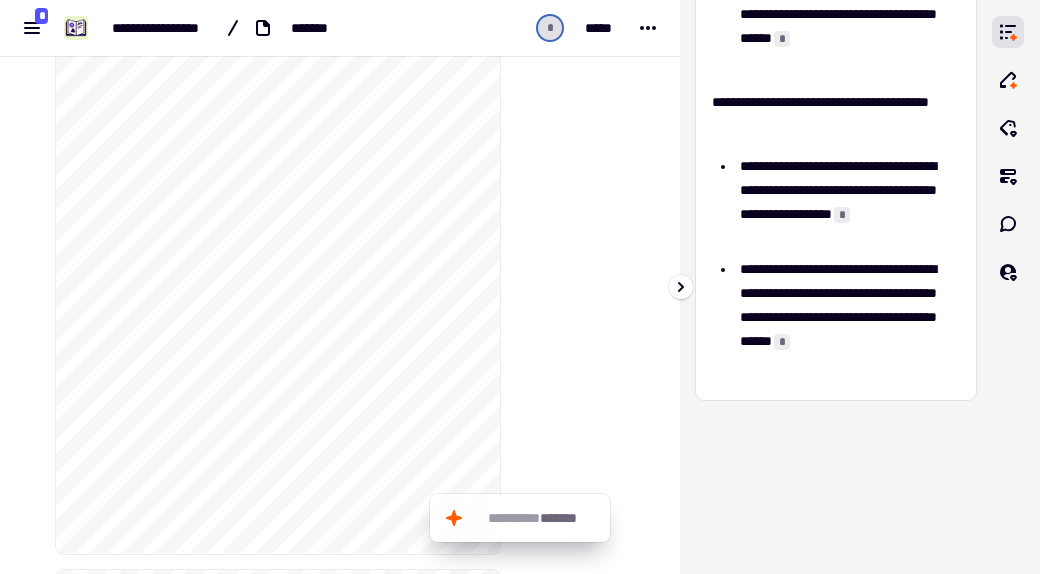 scroll, scrollTop: 733, scrollLeft: 0, axis: vertical 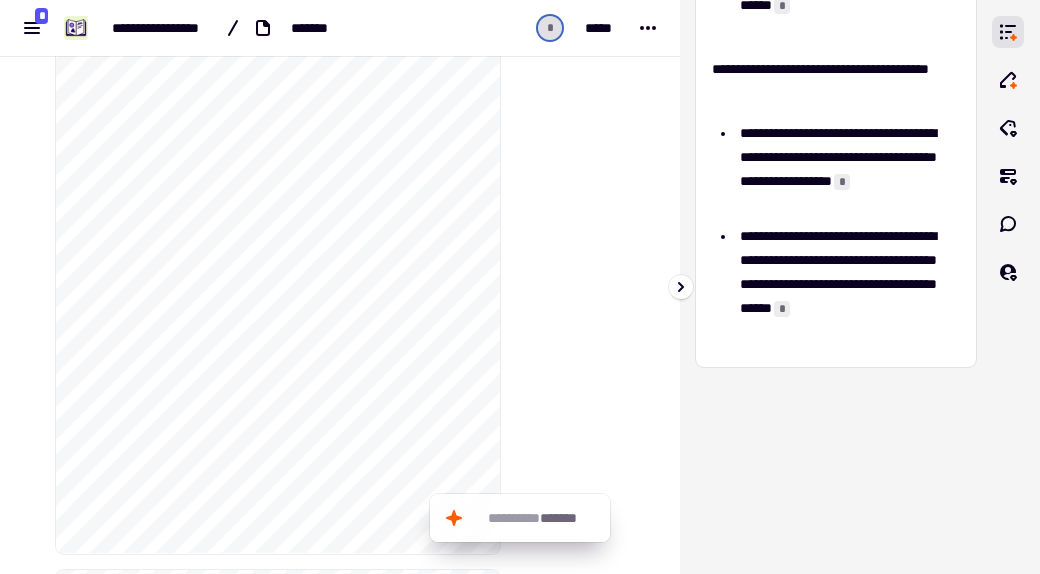 click on "*" at bounding box center (782, 309) 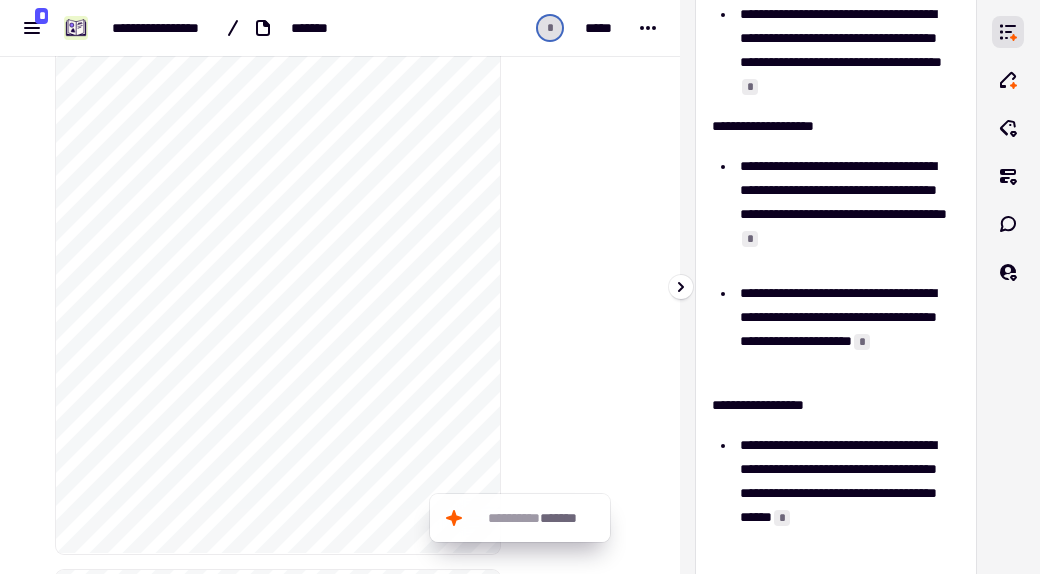 scroll, scrollTop: 0, scrollLeft: 0, axis: both 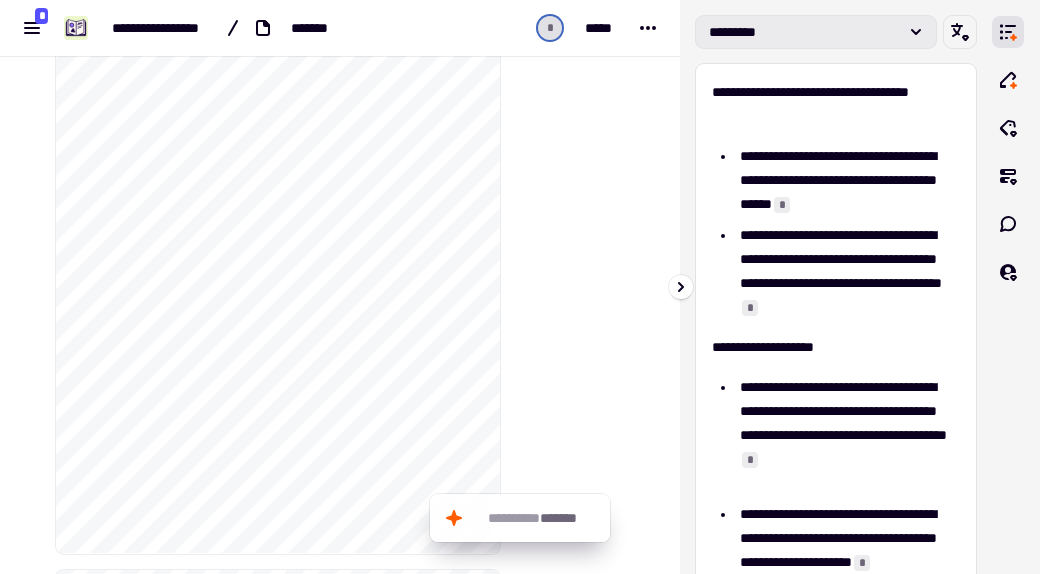 click 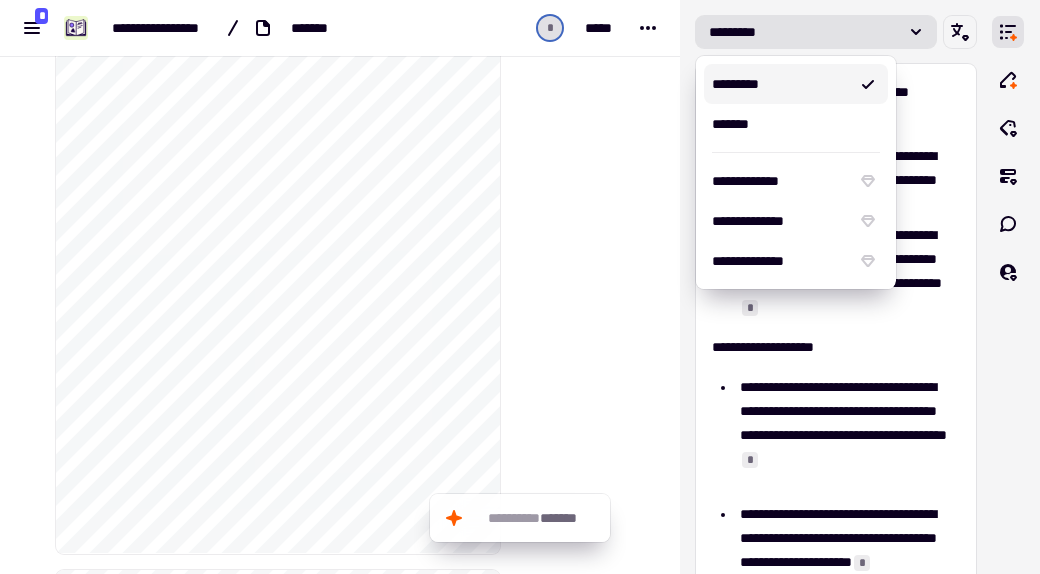 click at bounding box center (582, 616) 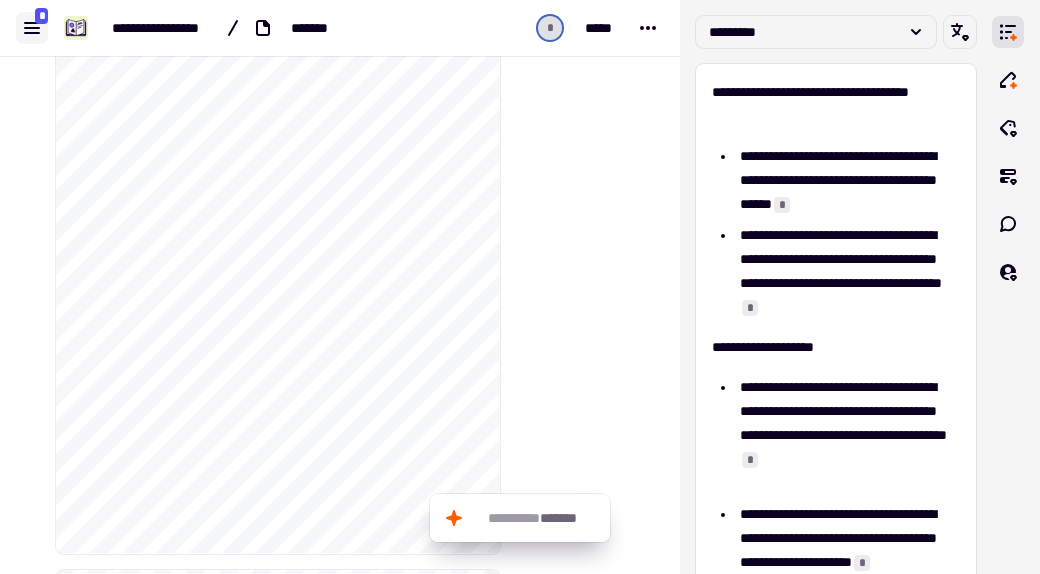 click 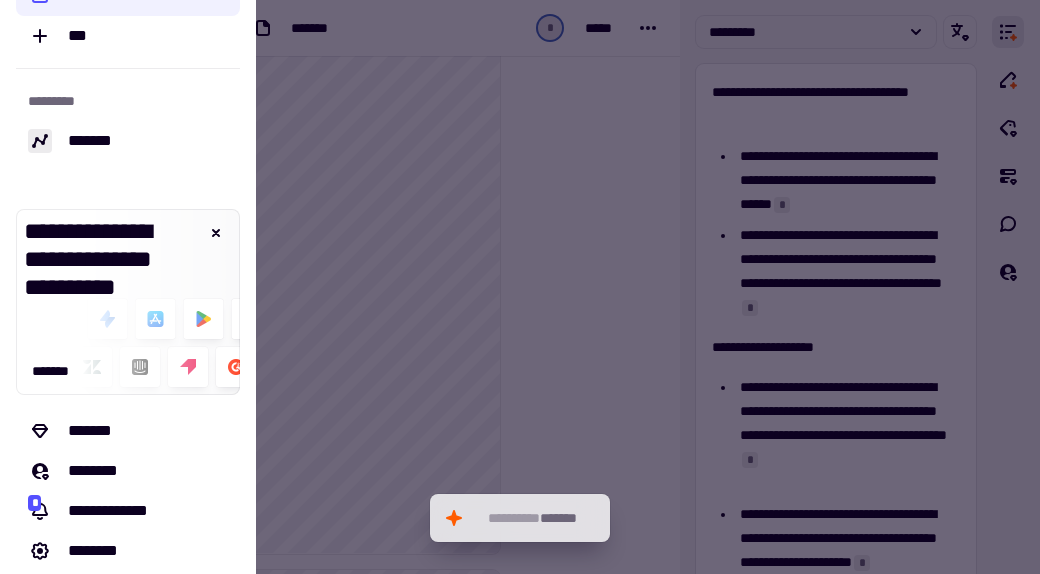 scroll, scrollTop: 253, scrollLeft: 0, axis: vertical 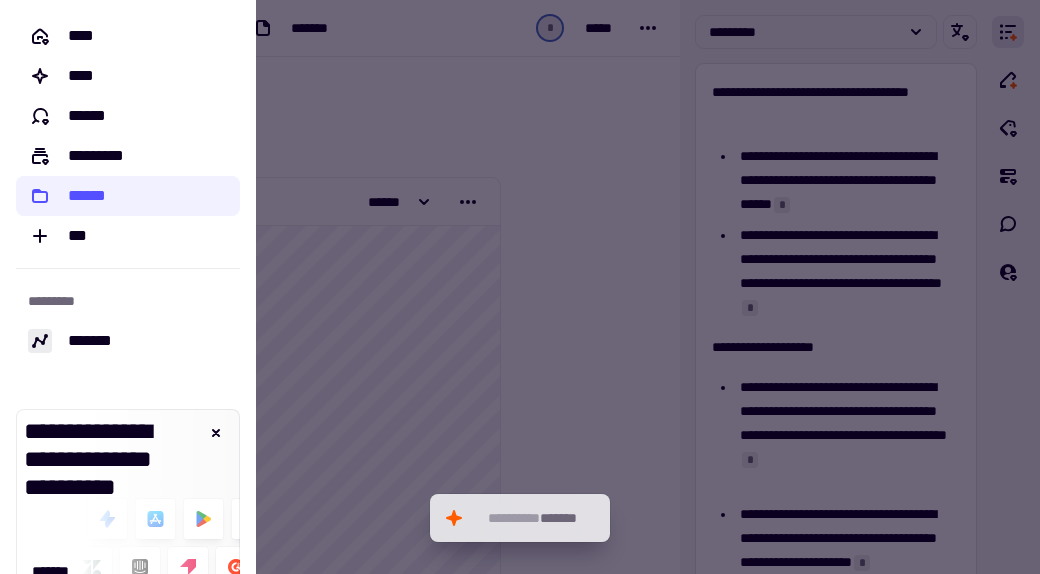click at bounding box center (520, 287) 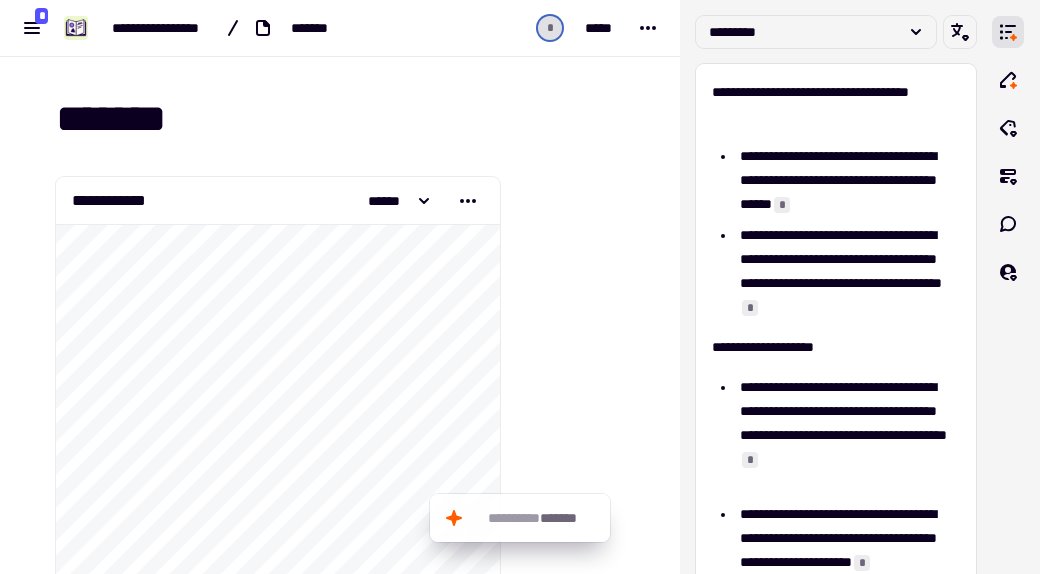 scroll, scrollTop: 0, scrollLeft: 0, axis: both 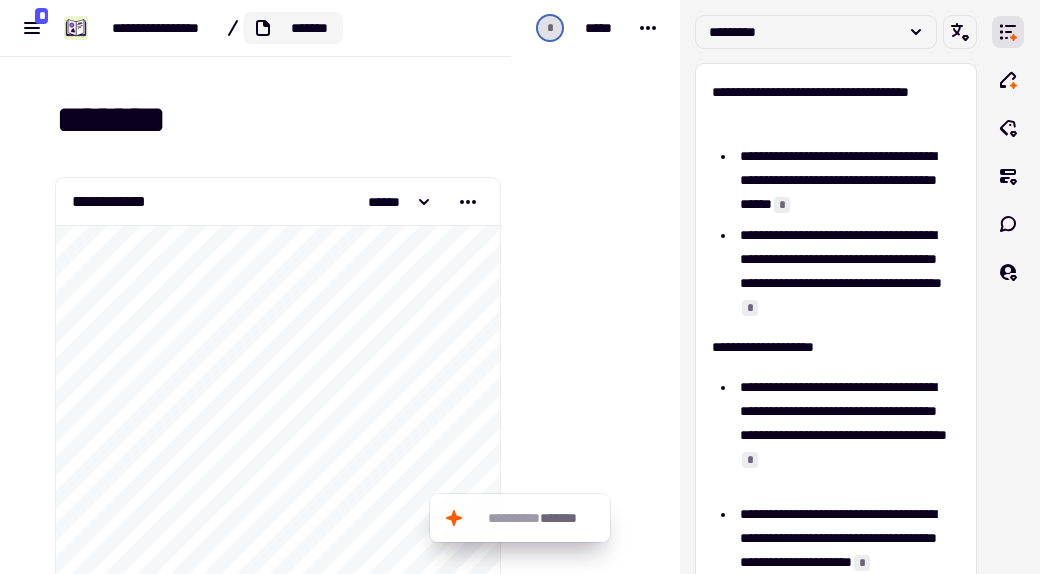 click 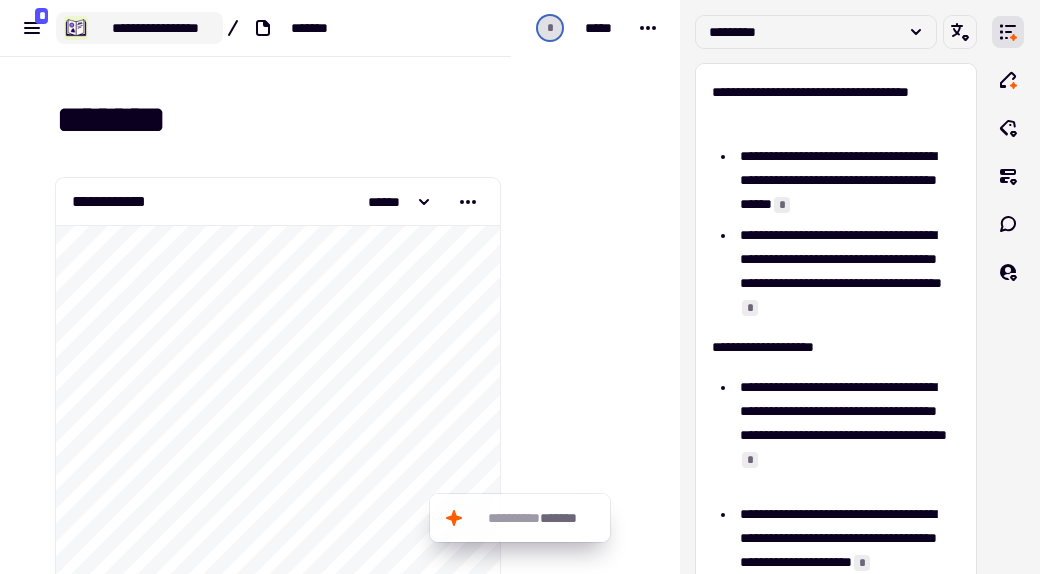 click on "**********" 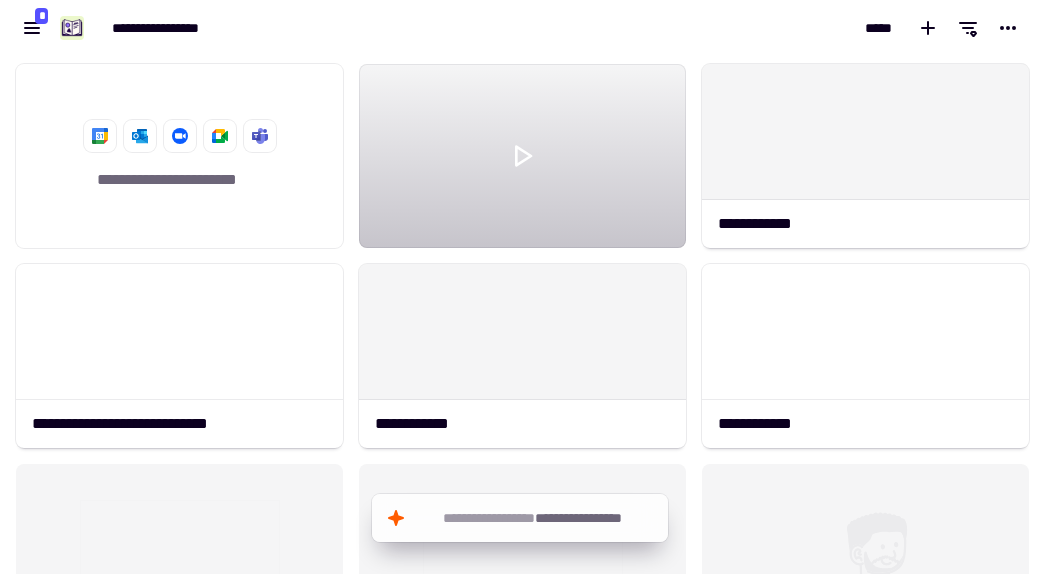 scroll, scrollTop: 16, scrollLeft: 16, axis: both 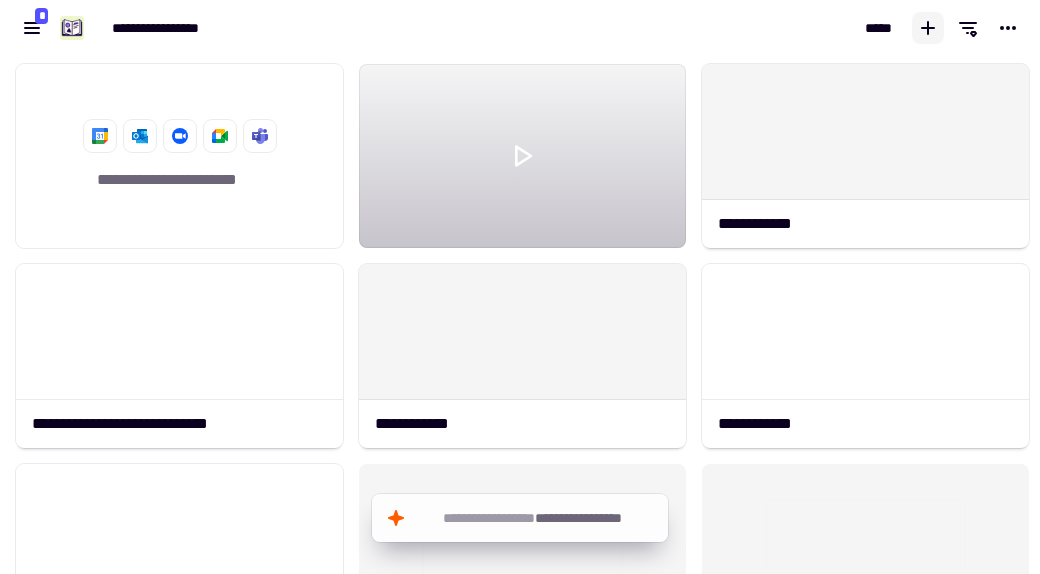 click 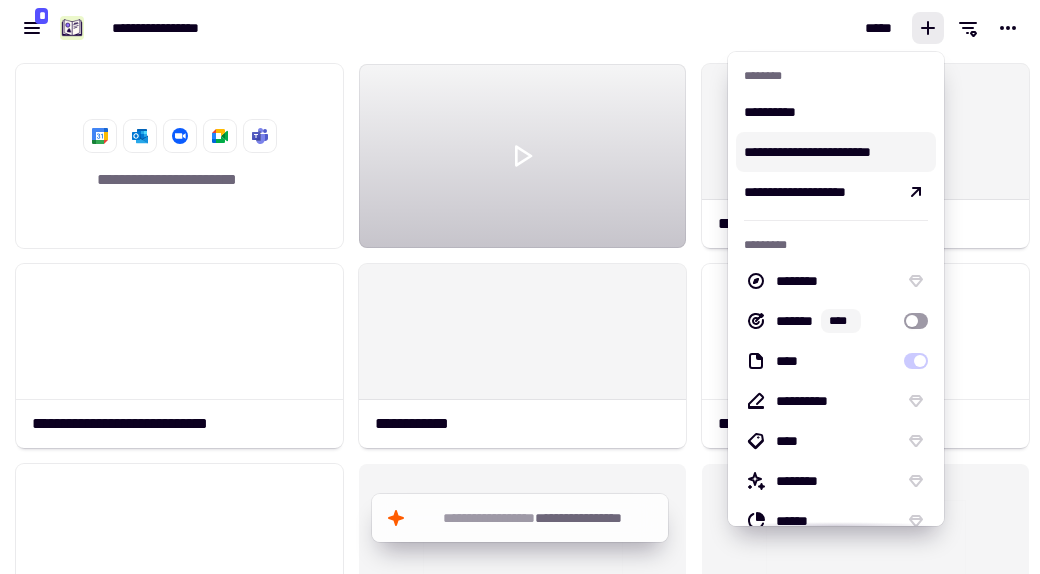 click on "**********" at bounding box center [836, 152] 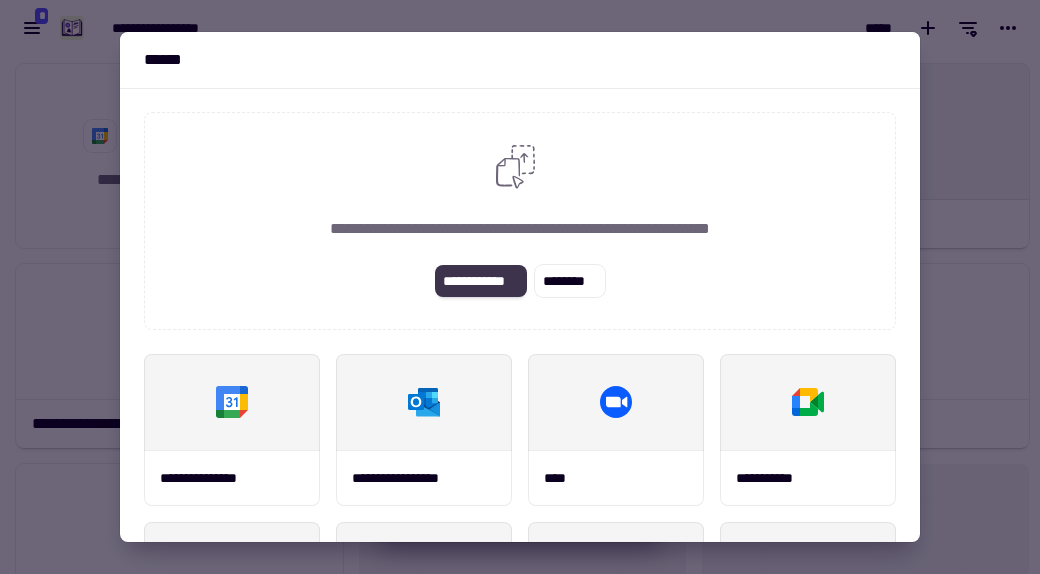 click on "**********" 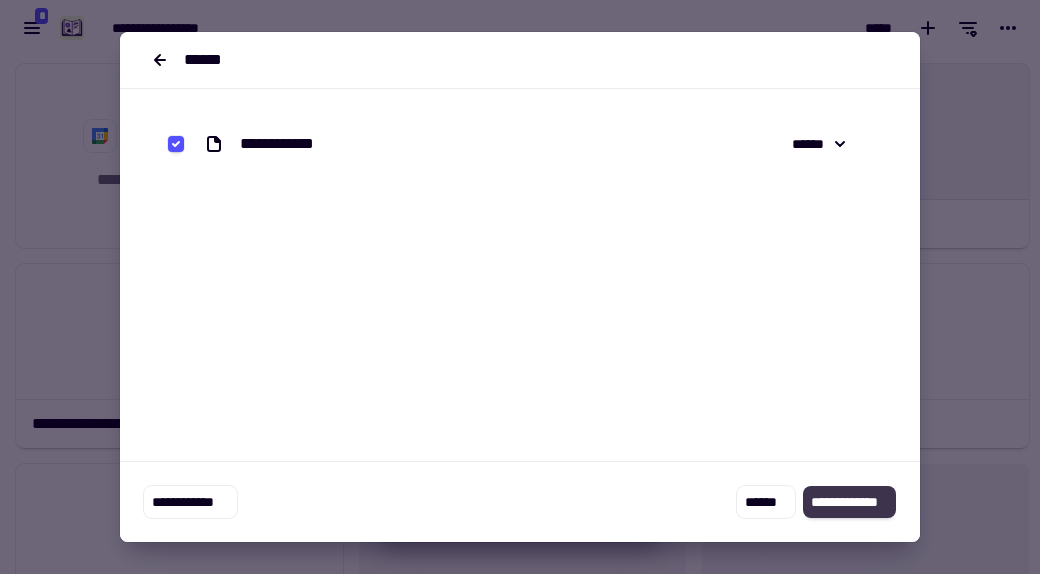 click on "**********" 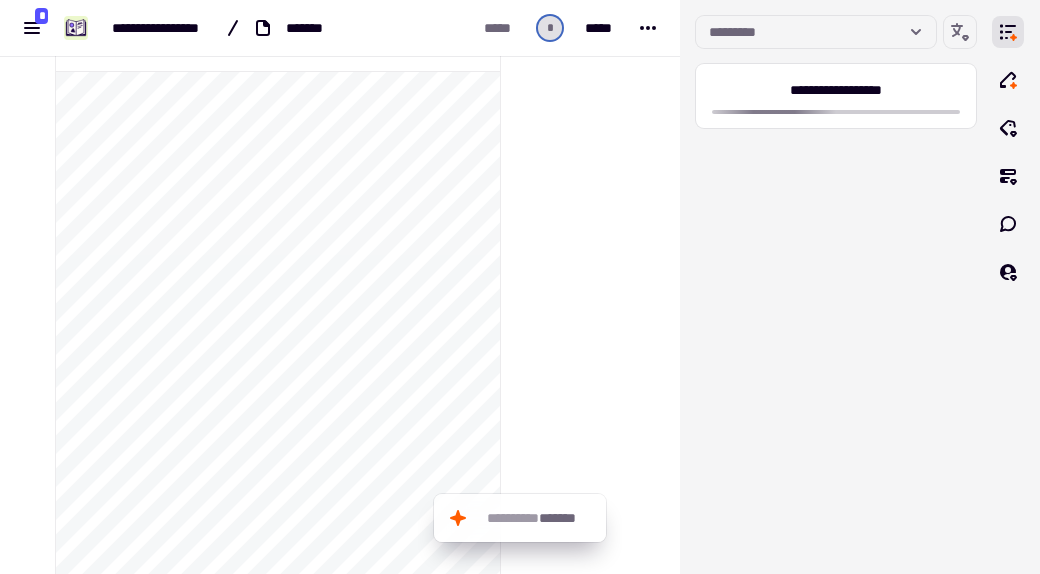 scroll, scrollTop: 0, scrollLeft: 0, axis: both 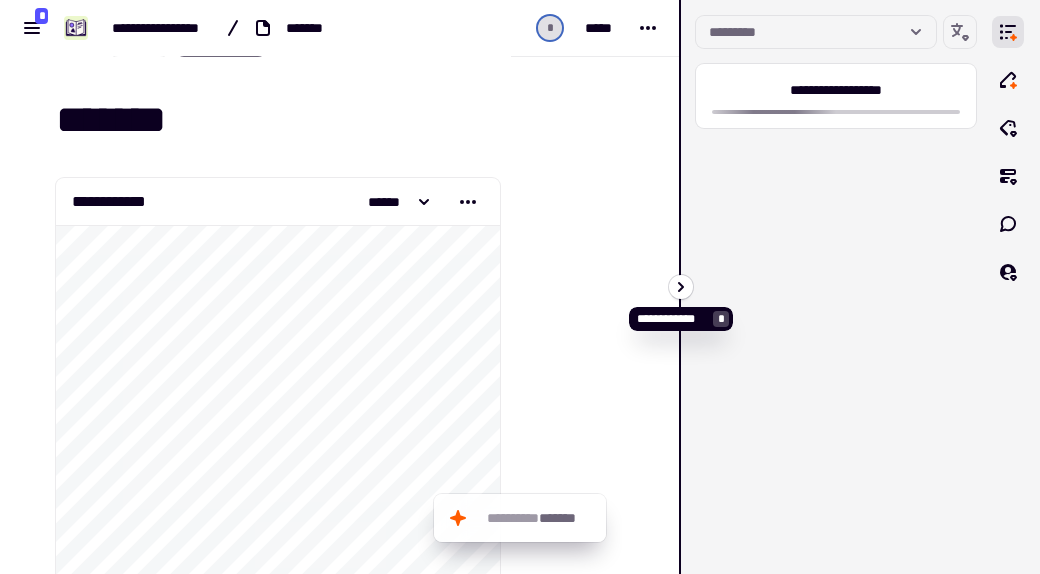 click 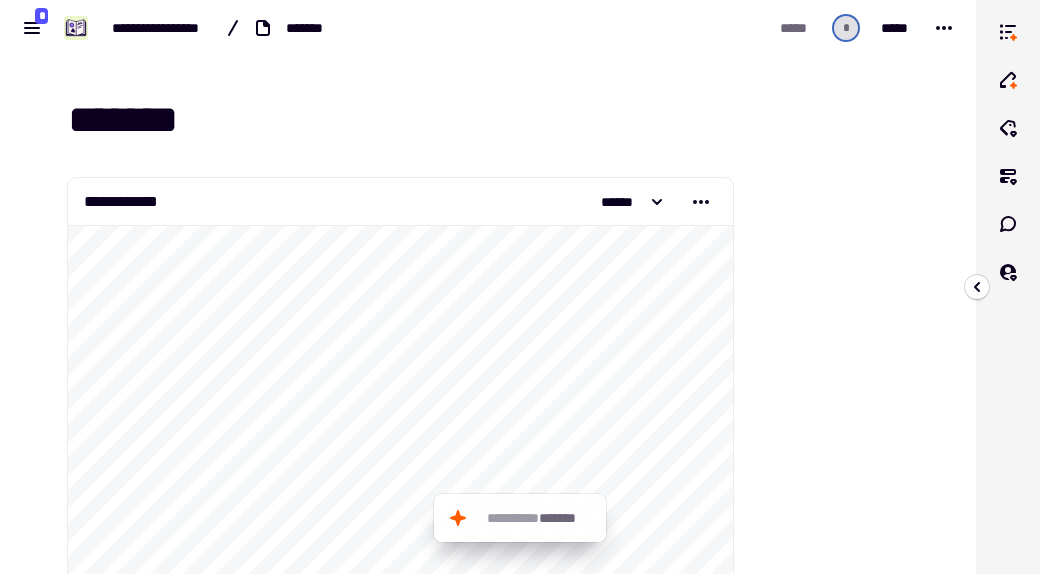 scroll, scrollTop: 3, scrollLeft: 0, axis: vertical 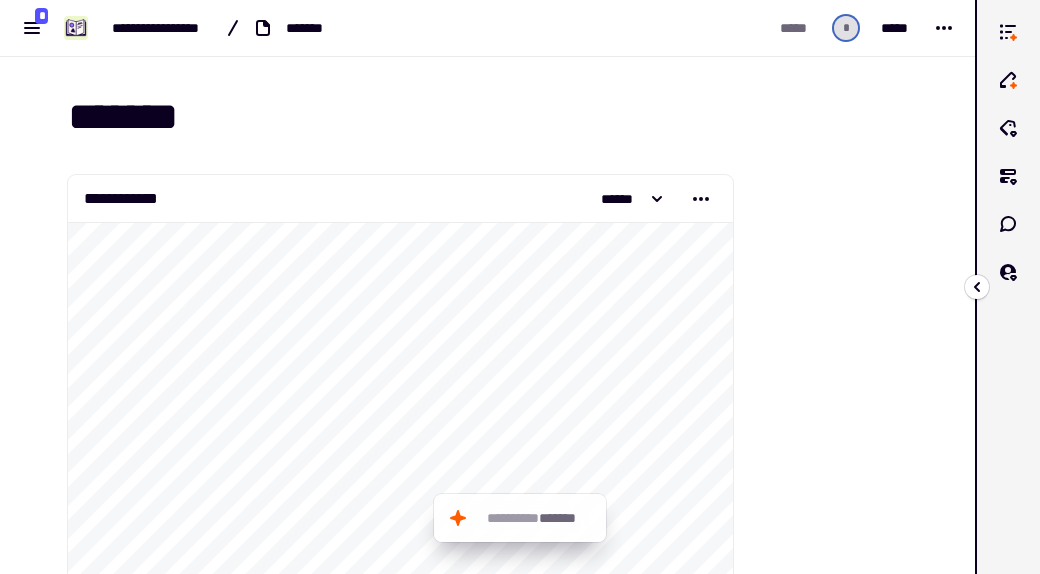 click 